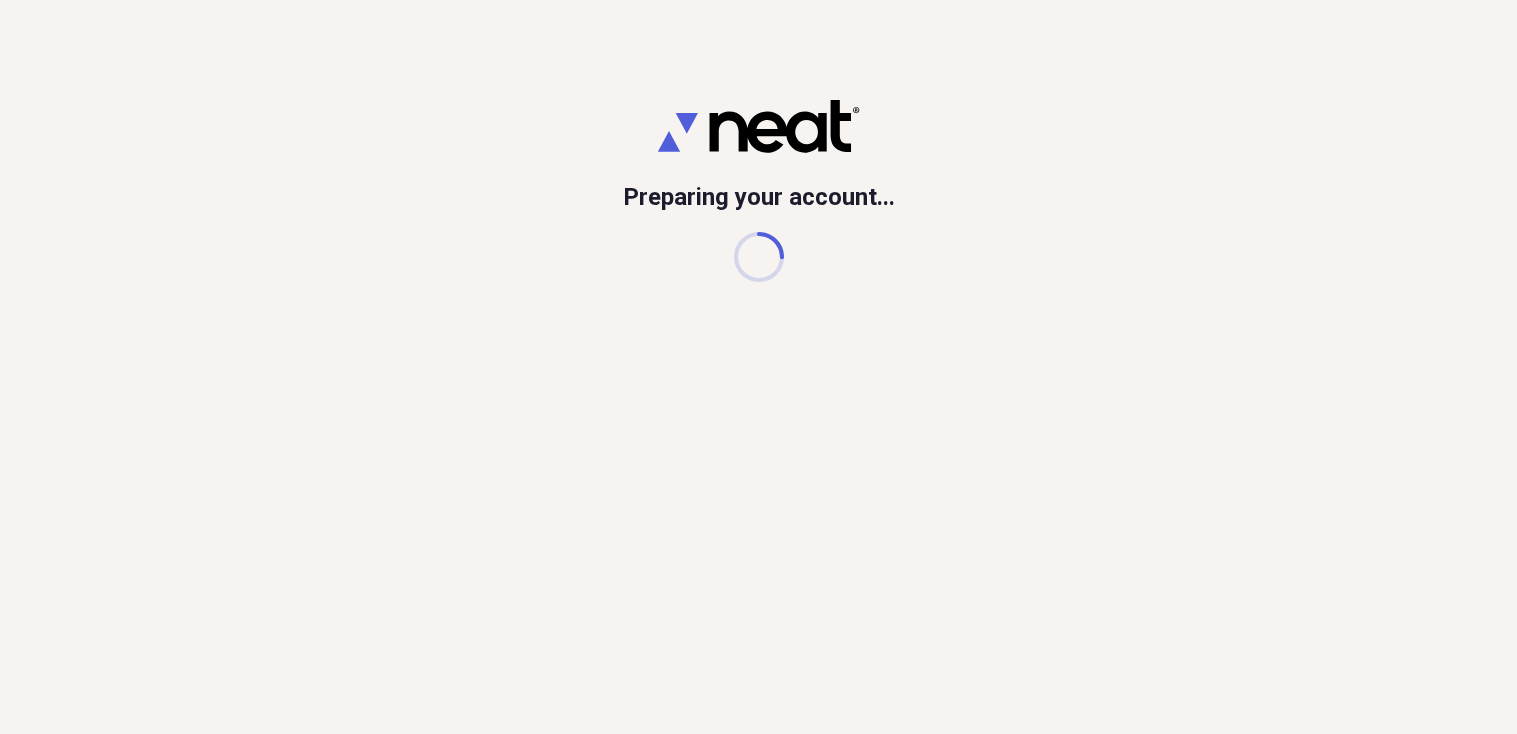 scroll, scrollTop: 0, scrollLeft: 0, axis: both 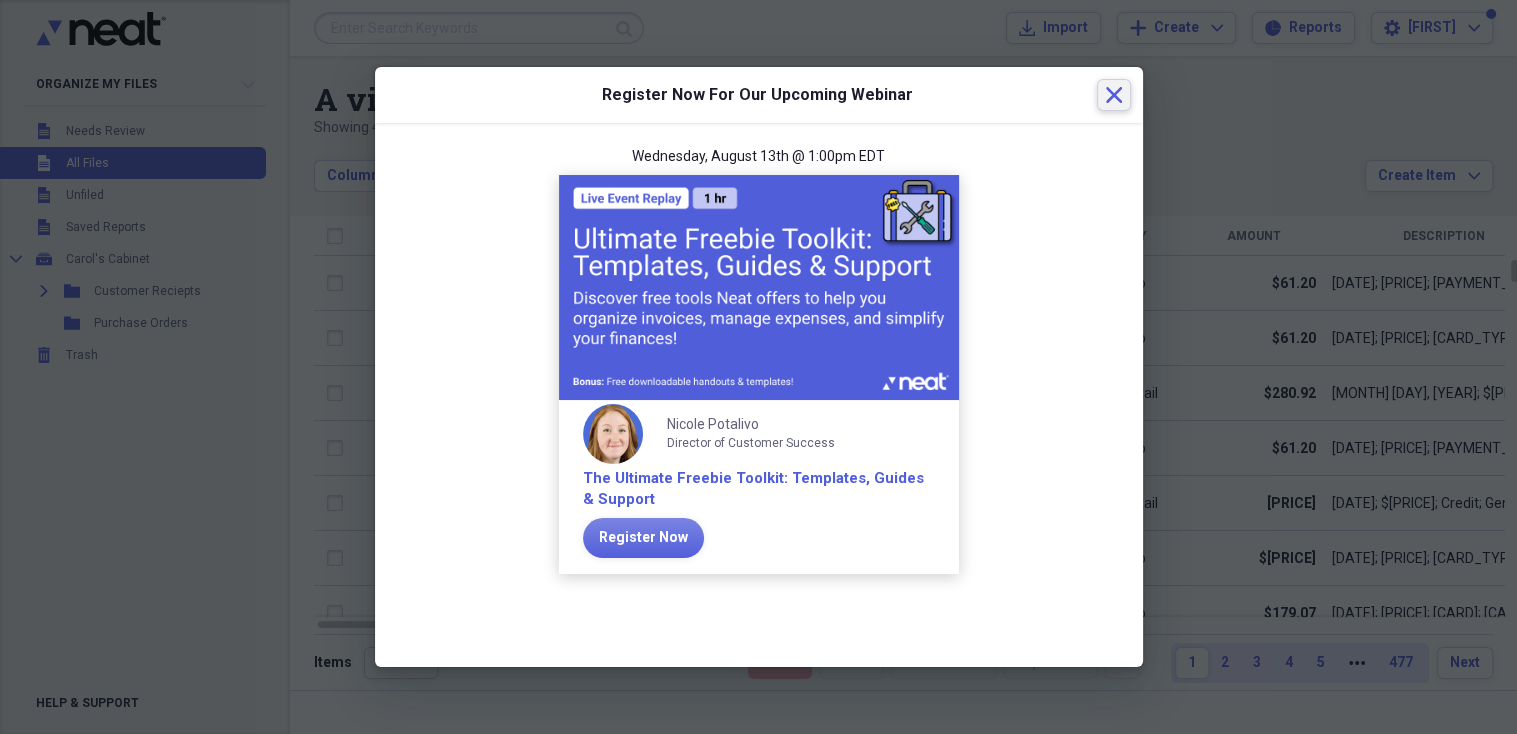 click on "Close" 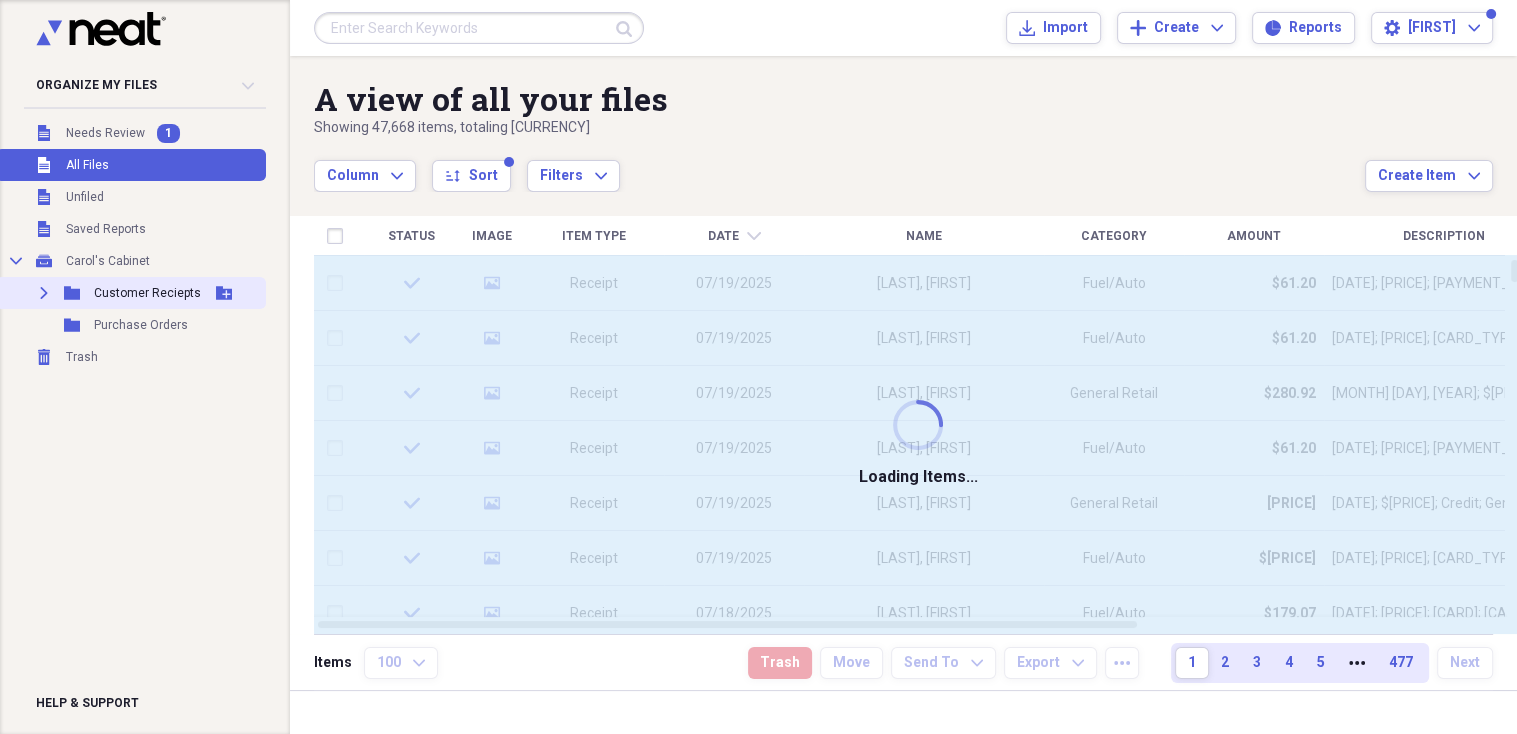 click on "Customer Reciepts" at bounding box center (147, 293) 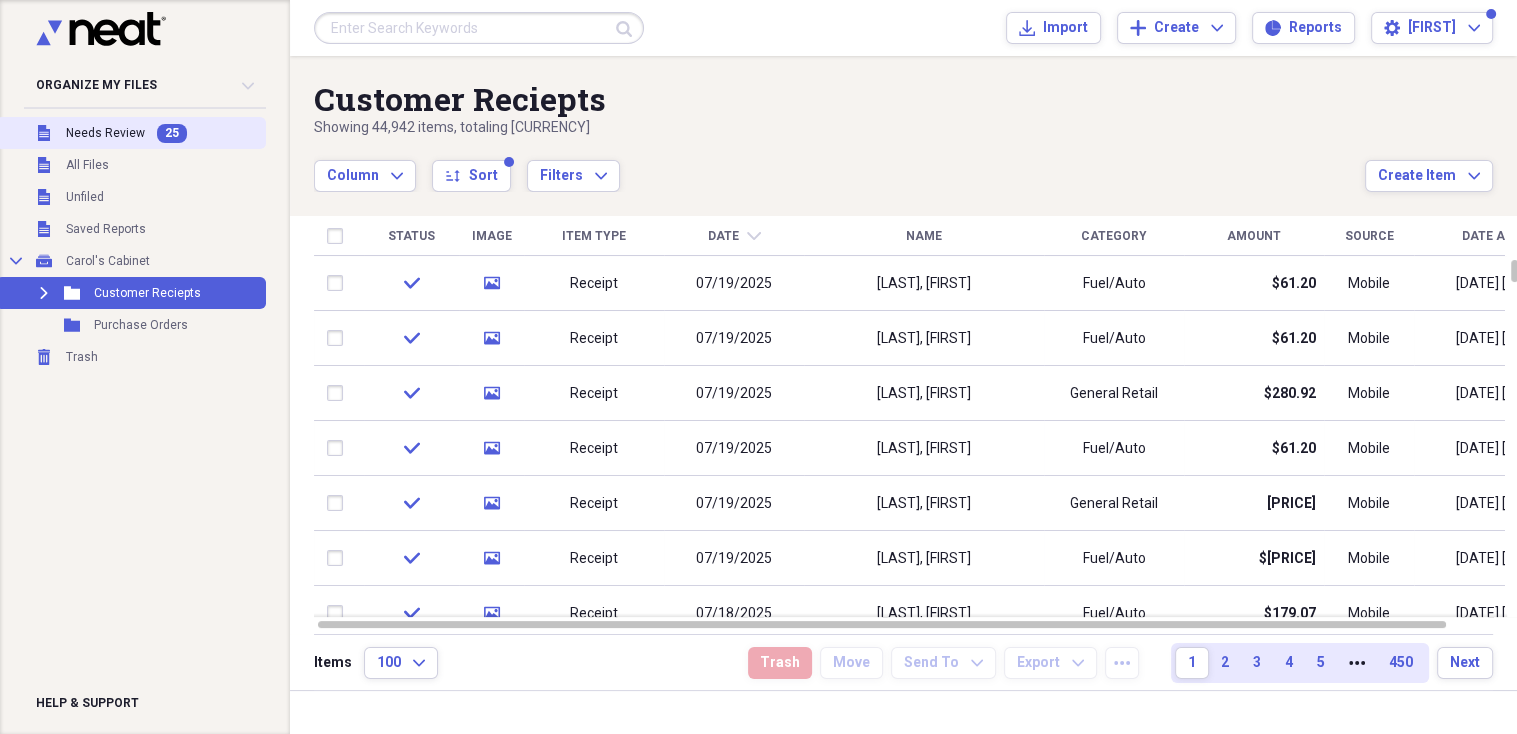click on "Needs Review" at bounding box center [105, 133] 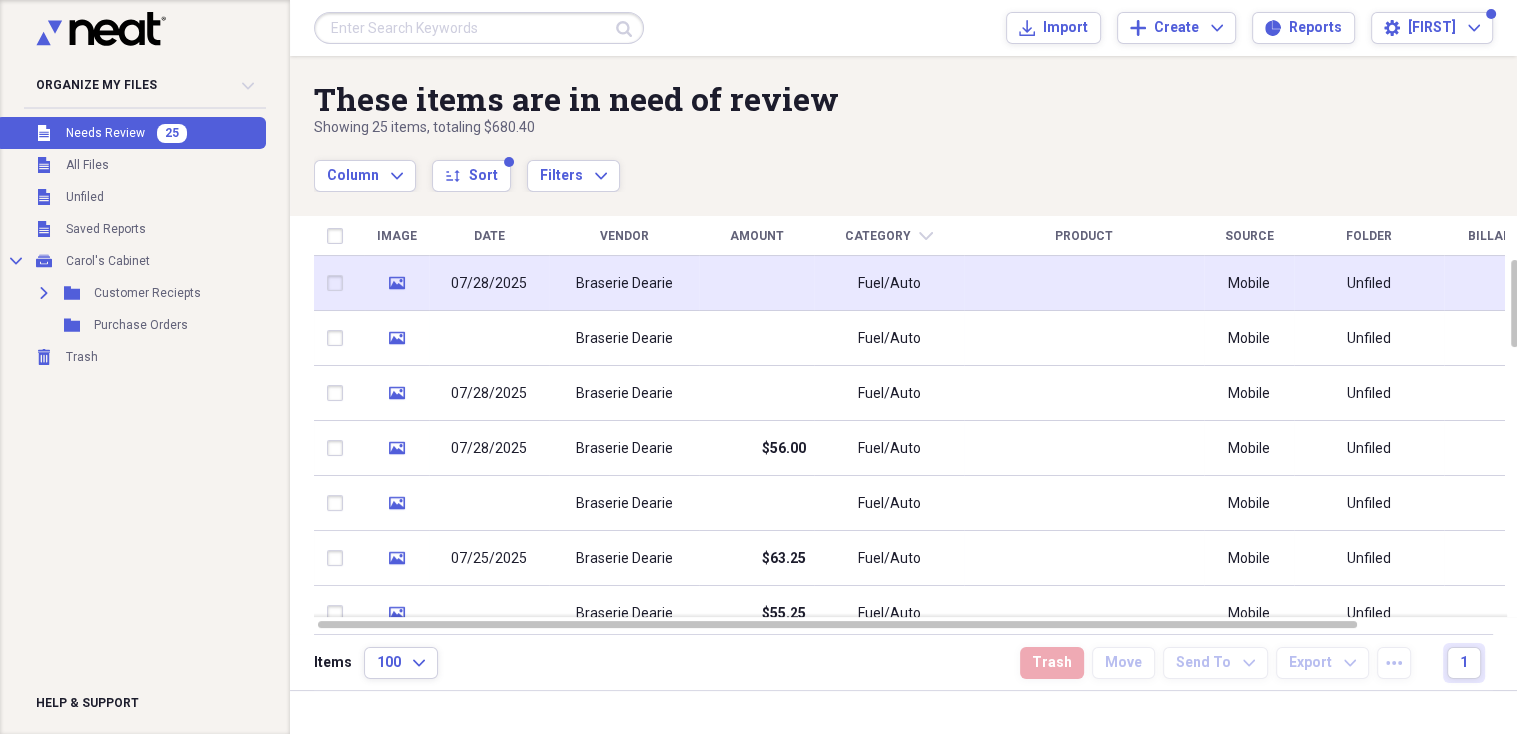 click on "Braserie Dearie" at bounding box center [624, 283] 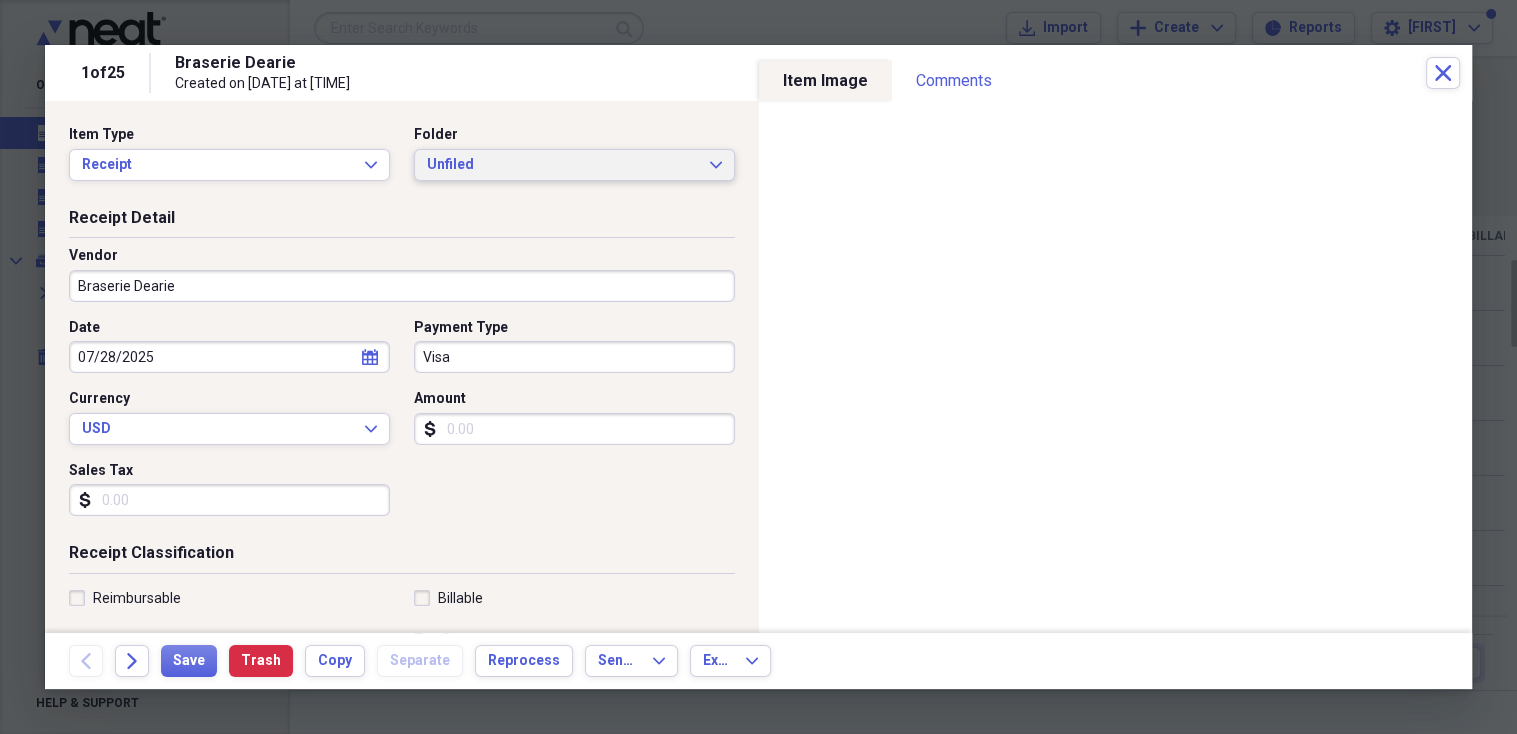 click on "Expand" 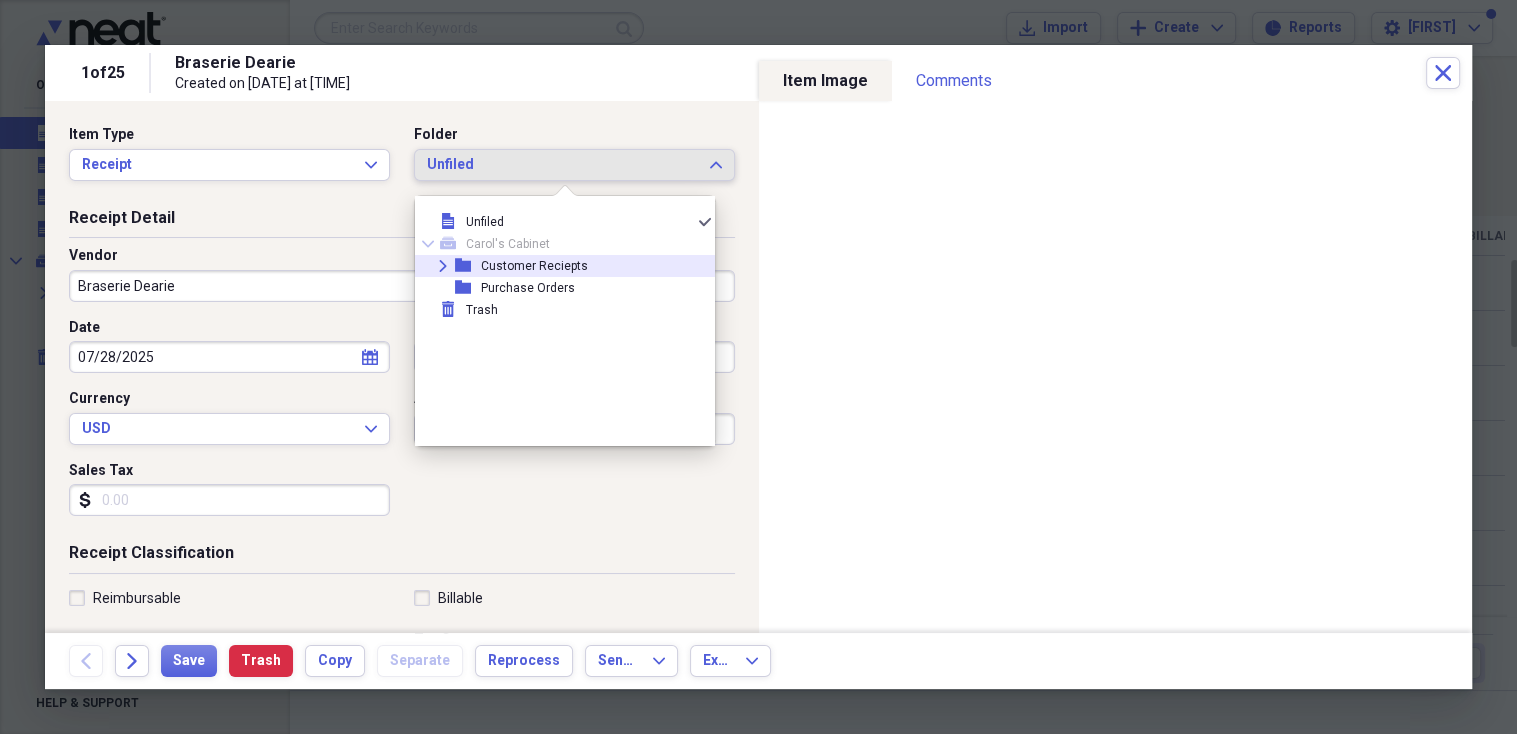 click on "Customer Reciepts" at bounding box center (534, 266) 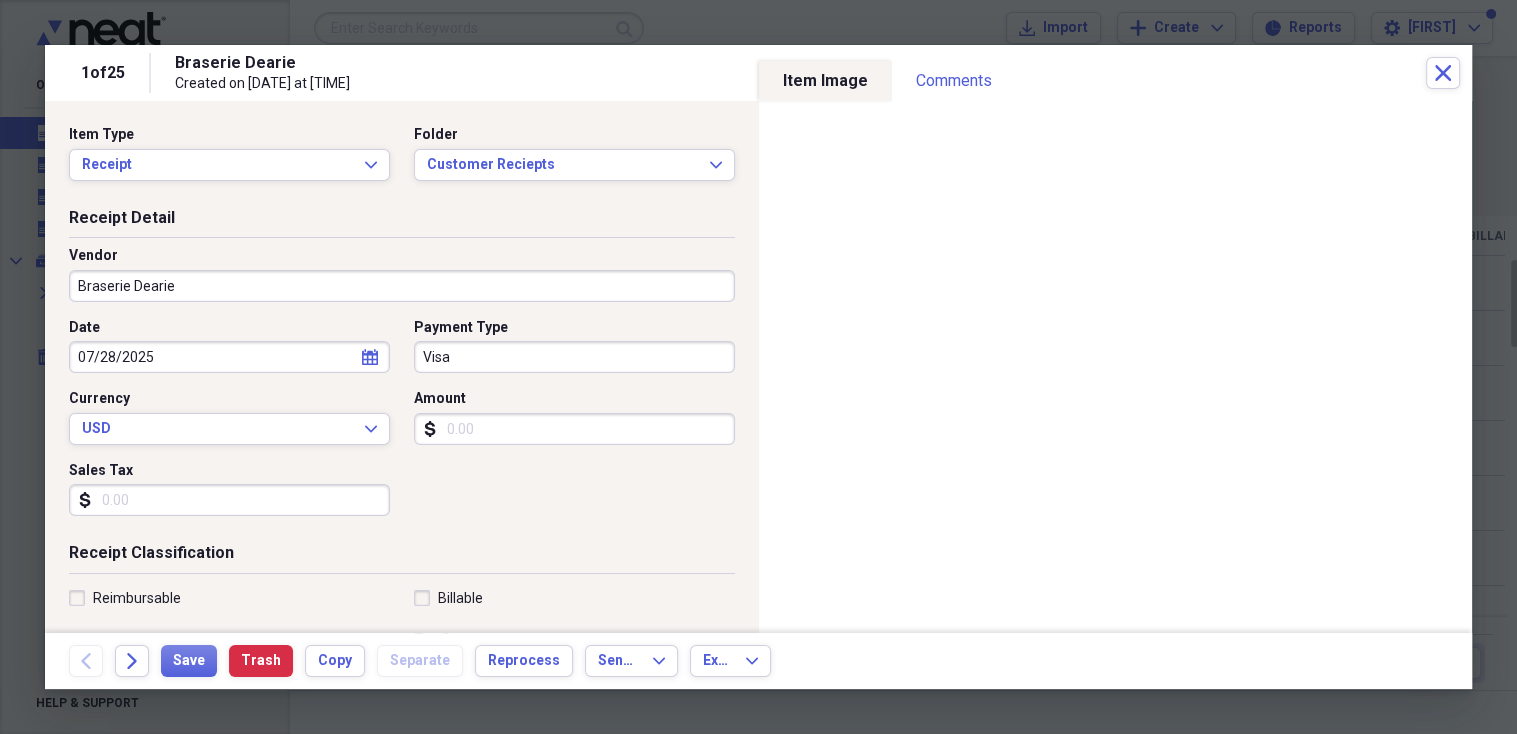 click on "Braserie Dearie" at bounding box center (402, 286) 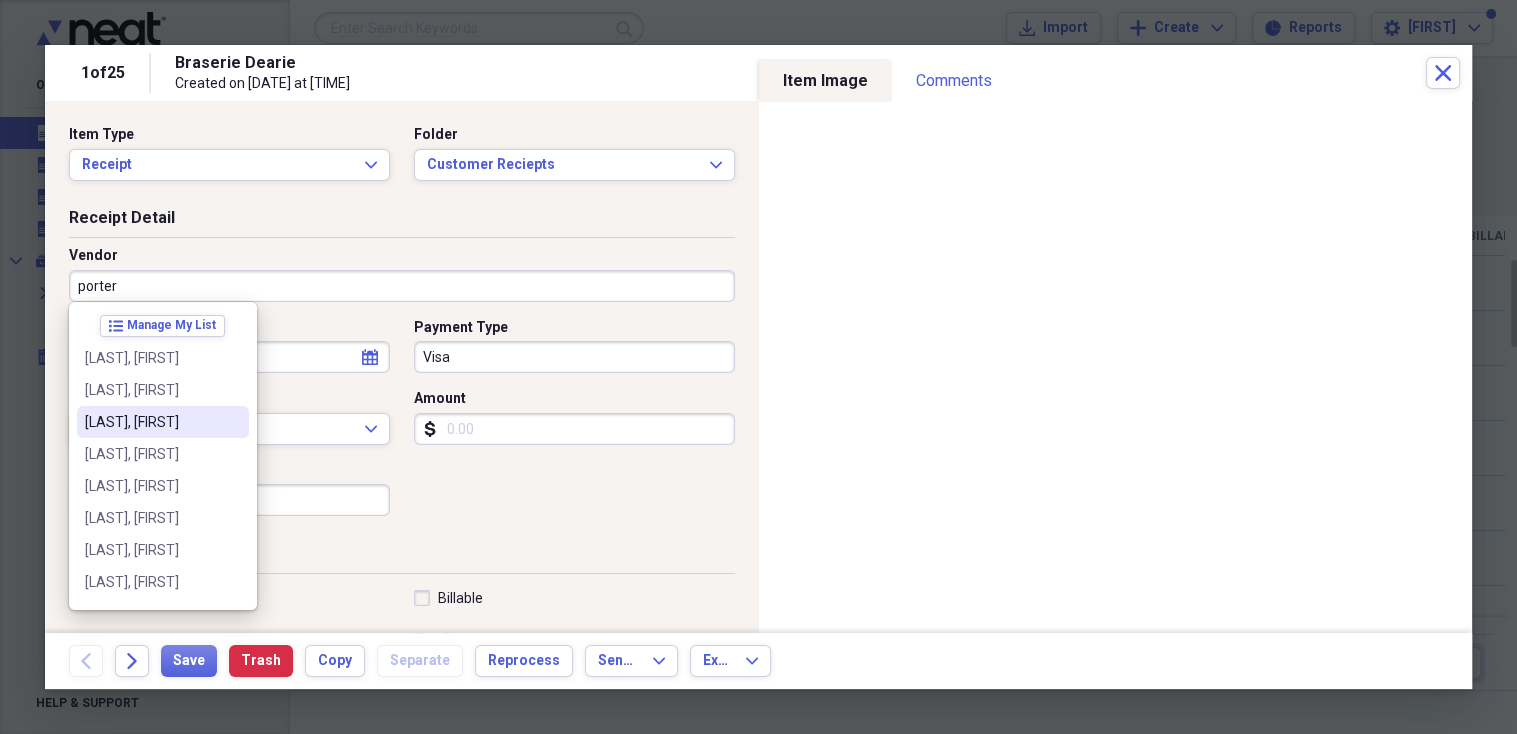 click on "[LAST], [FIRST]" at bounding box center (151, 422) 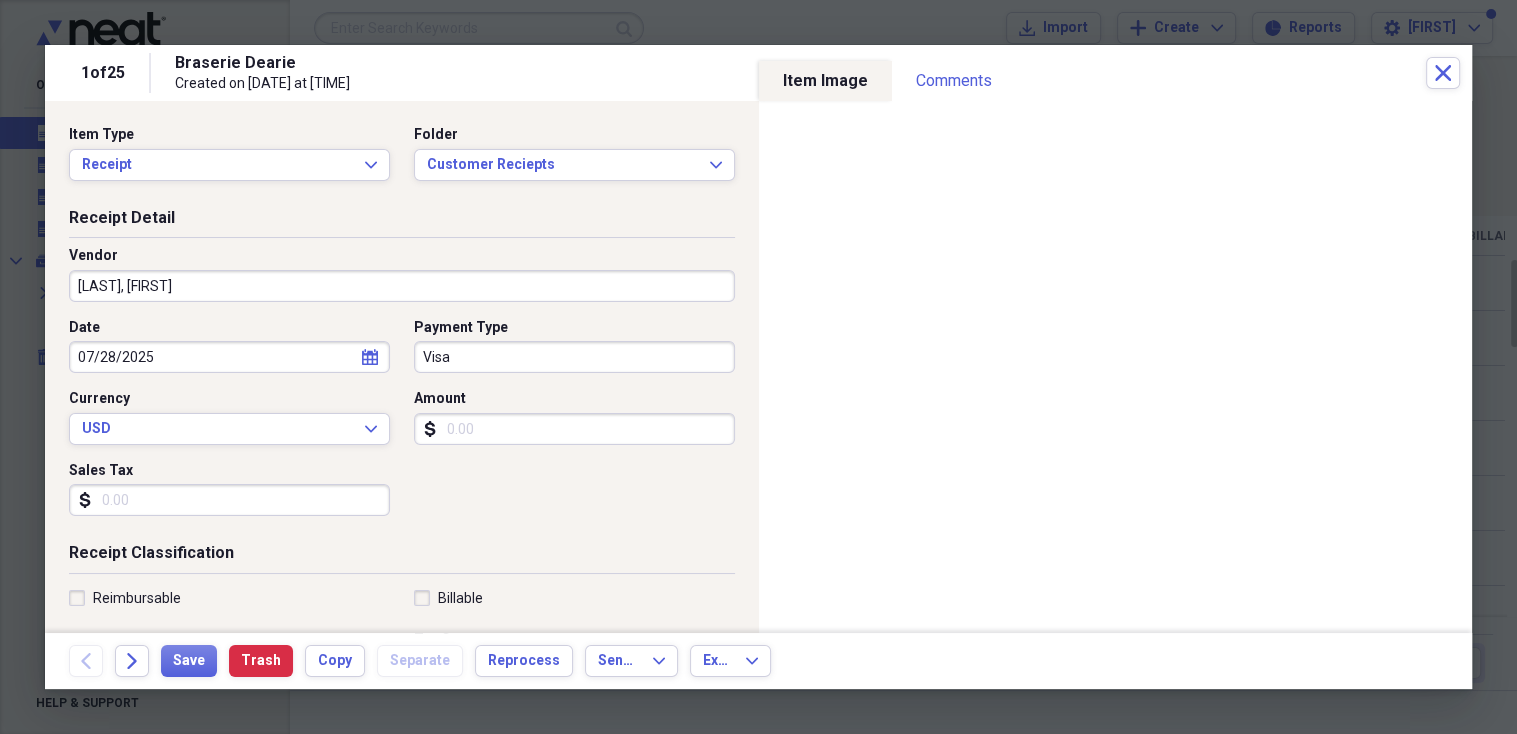 type on "General Retail" 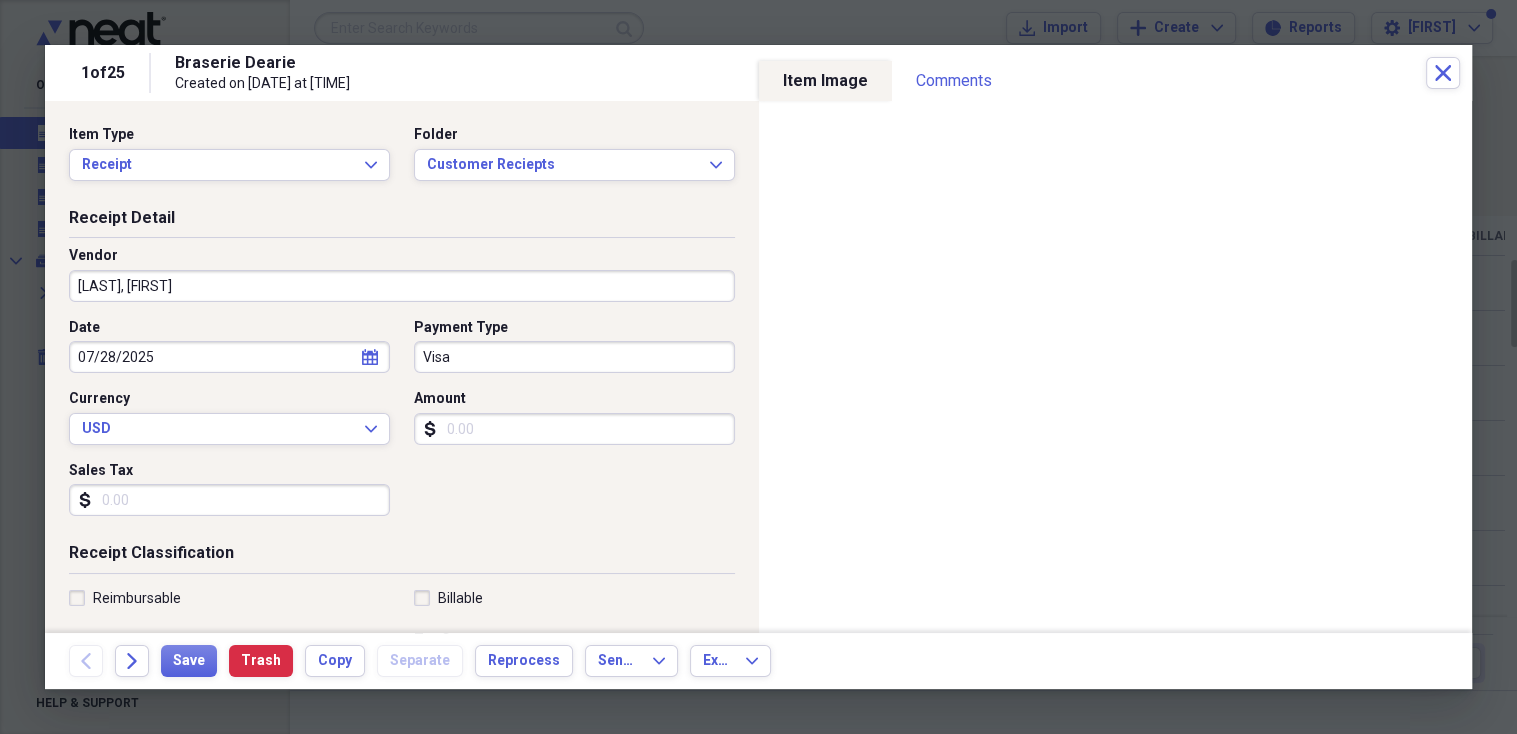 click on "Amount" at bounding box center (574, 429) 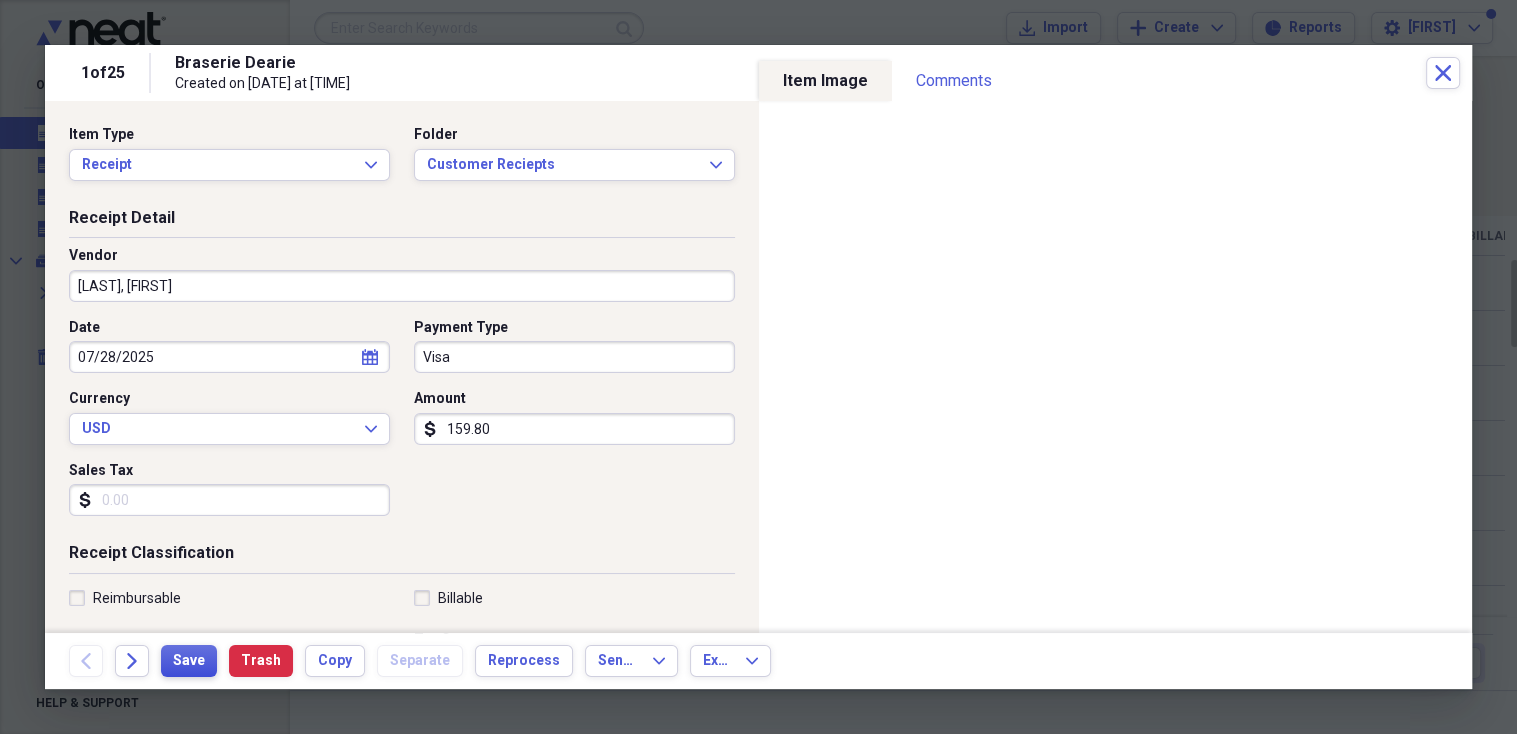 type on "159.80" 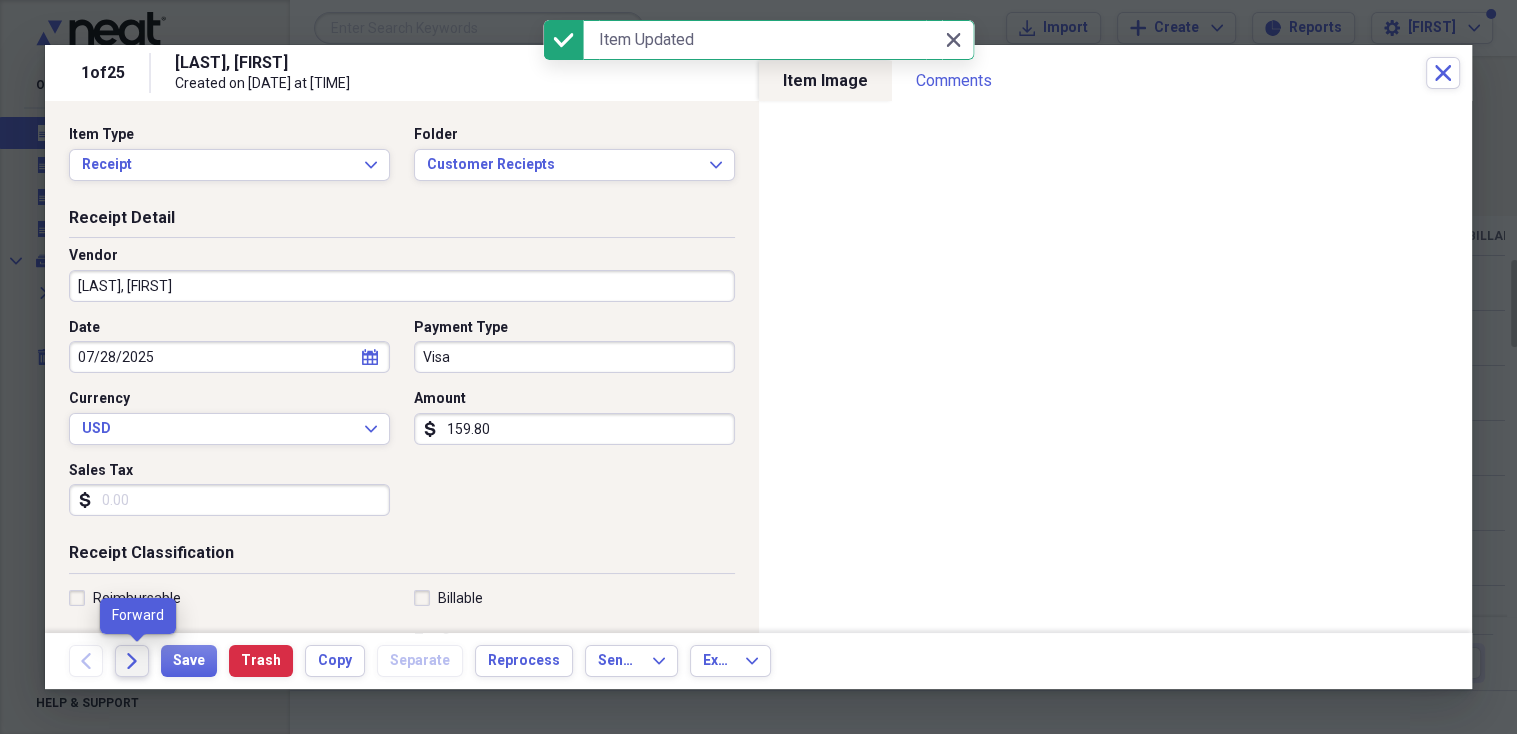 click on "Forward" at bounding box center [132, 661] 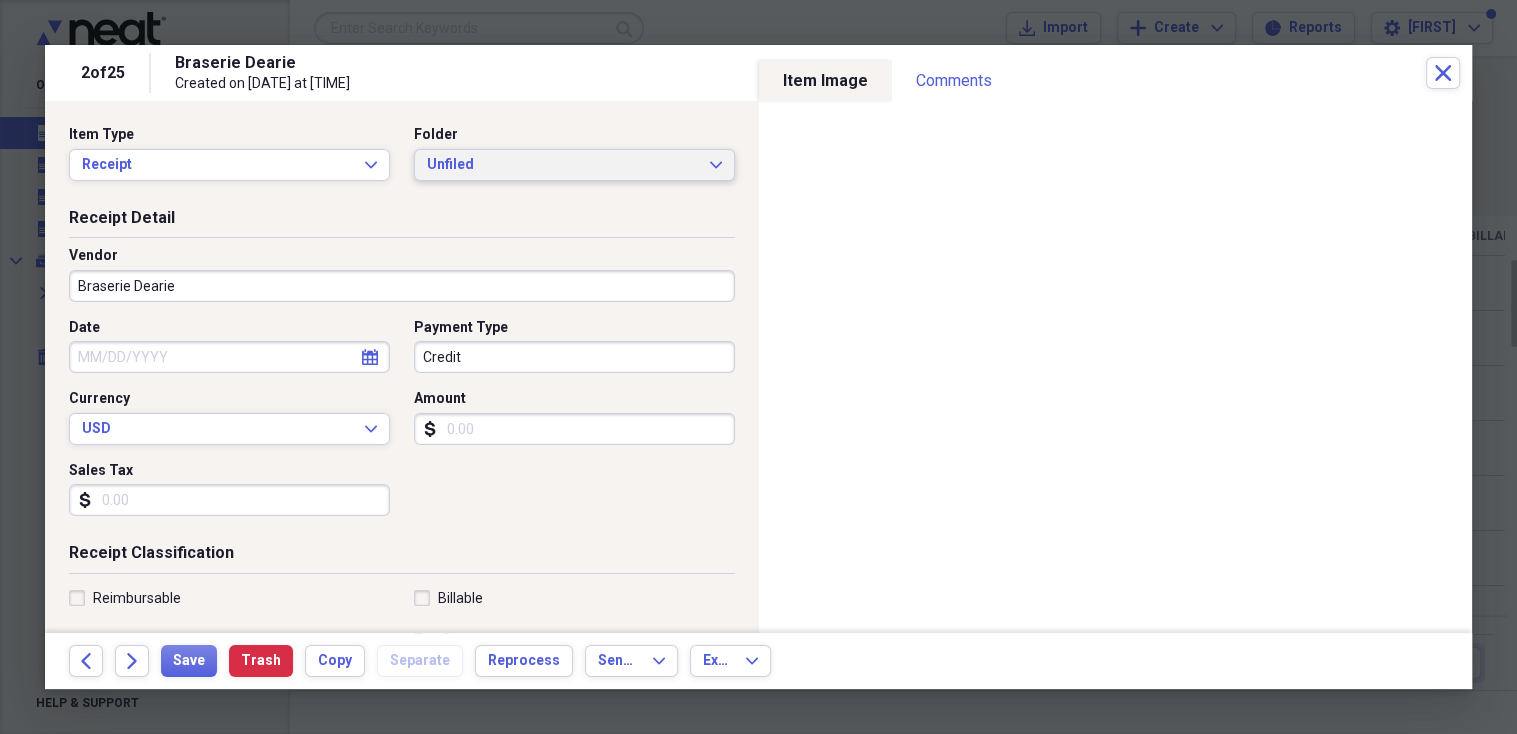 click on "Unfiled Expand" at bounding box center [574, 165] 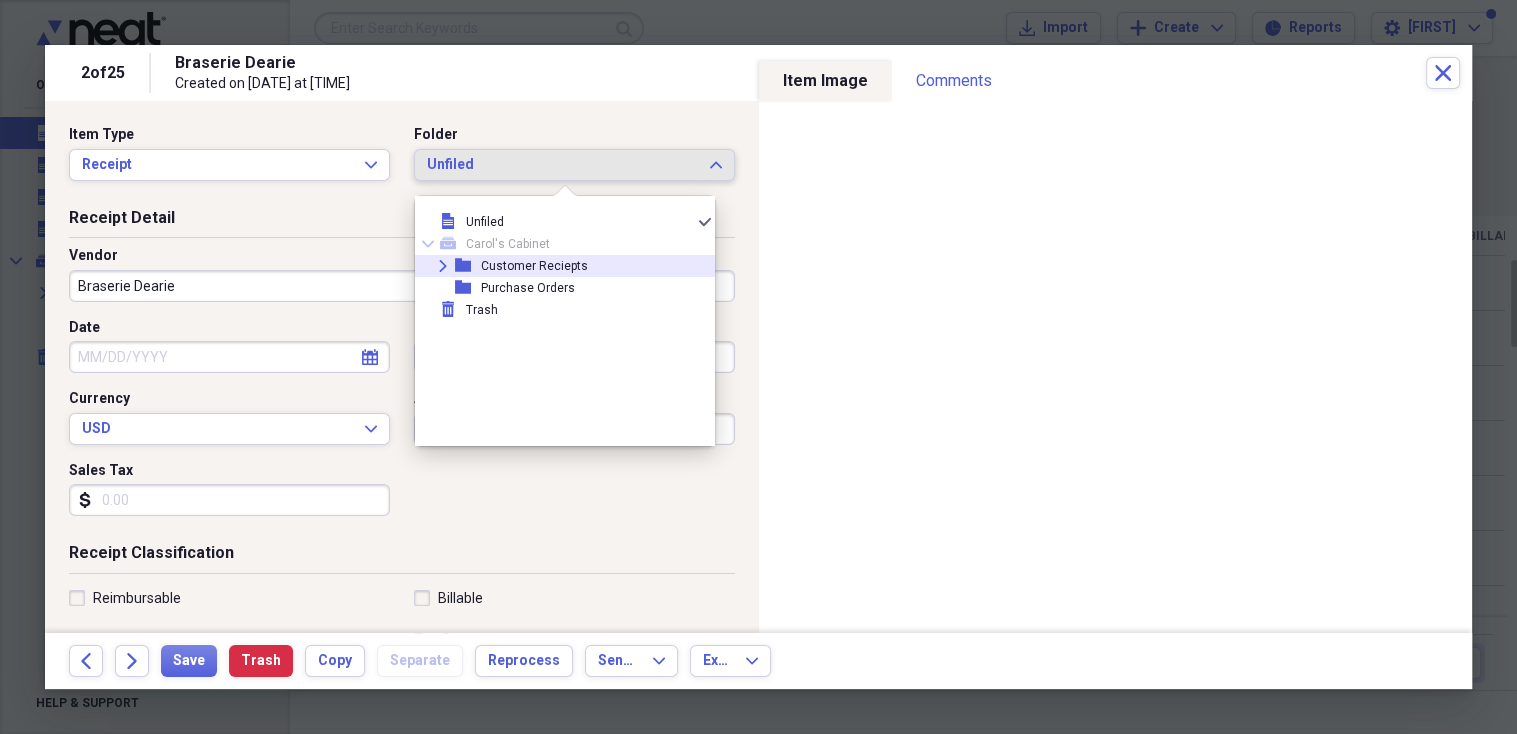 click on "Customer Reciepts" at bounding box center [534, 266] 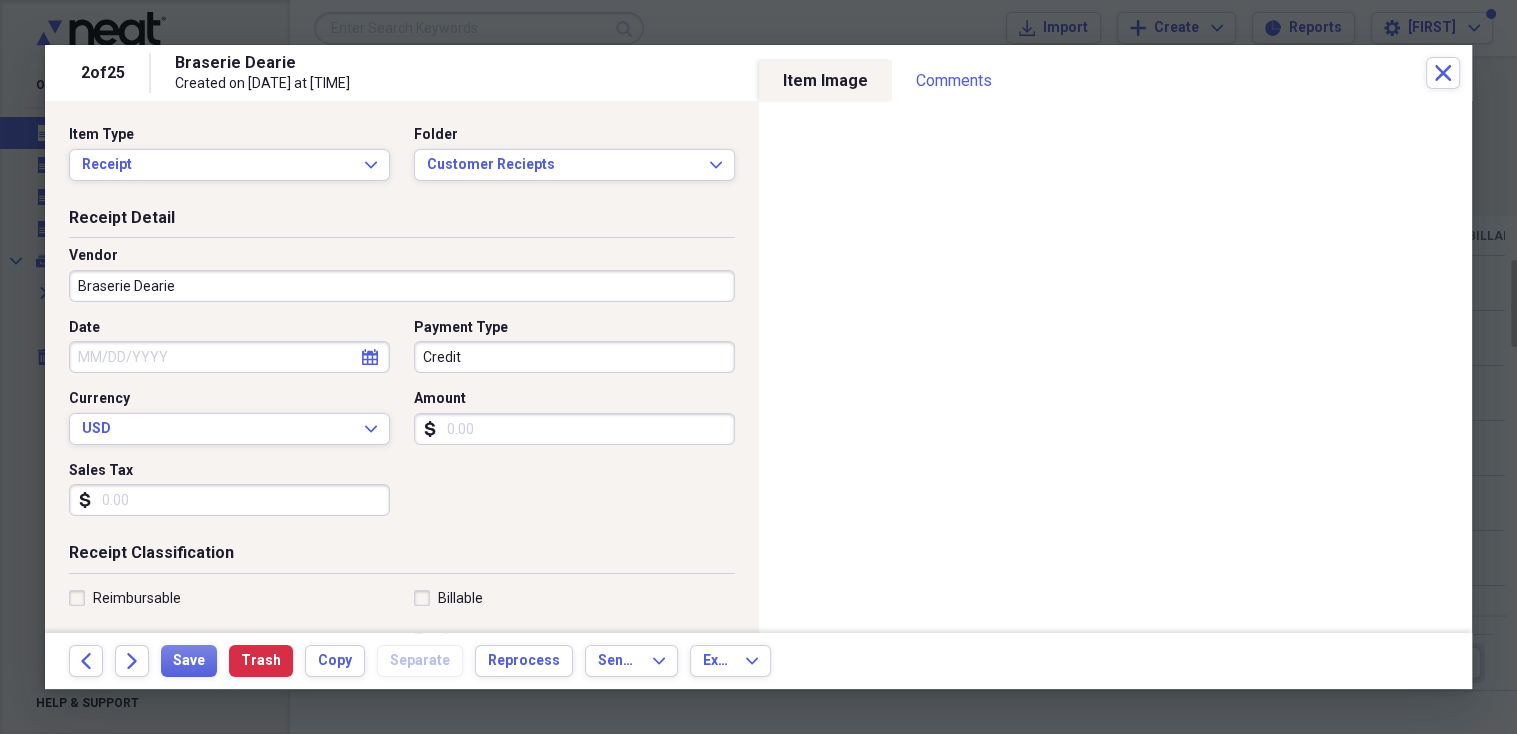 click on "Braserie Dearie" at bounding box center (402, 286) 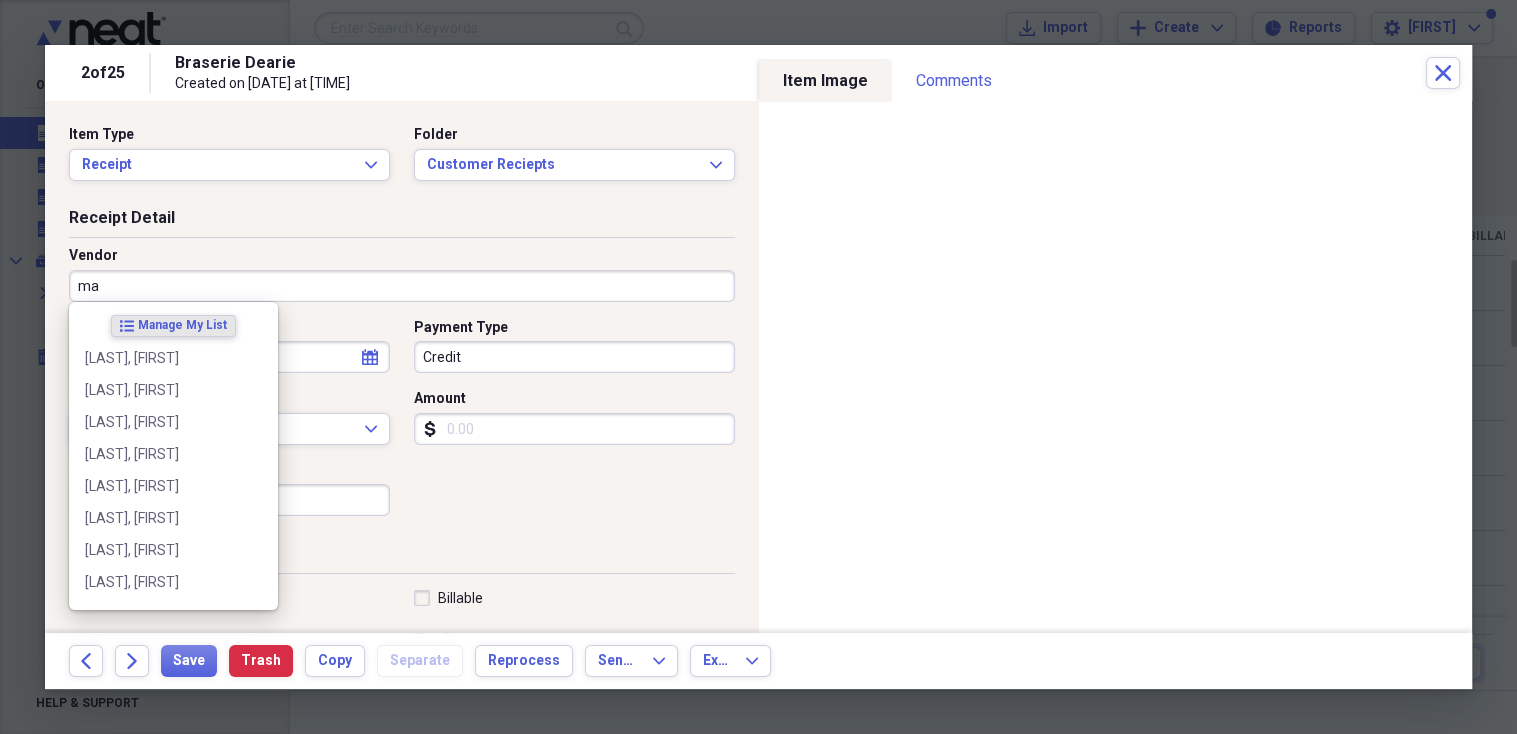 type on "m" 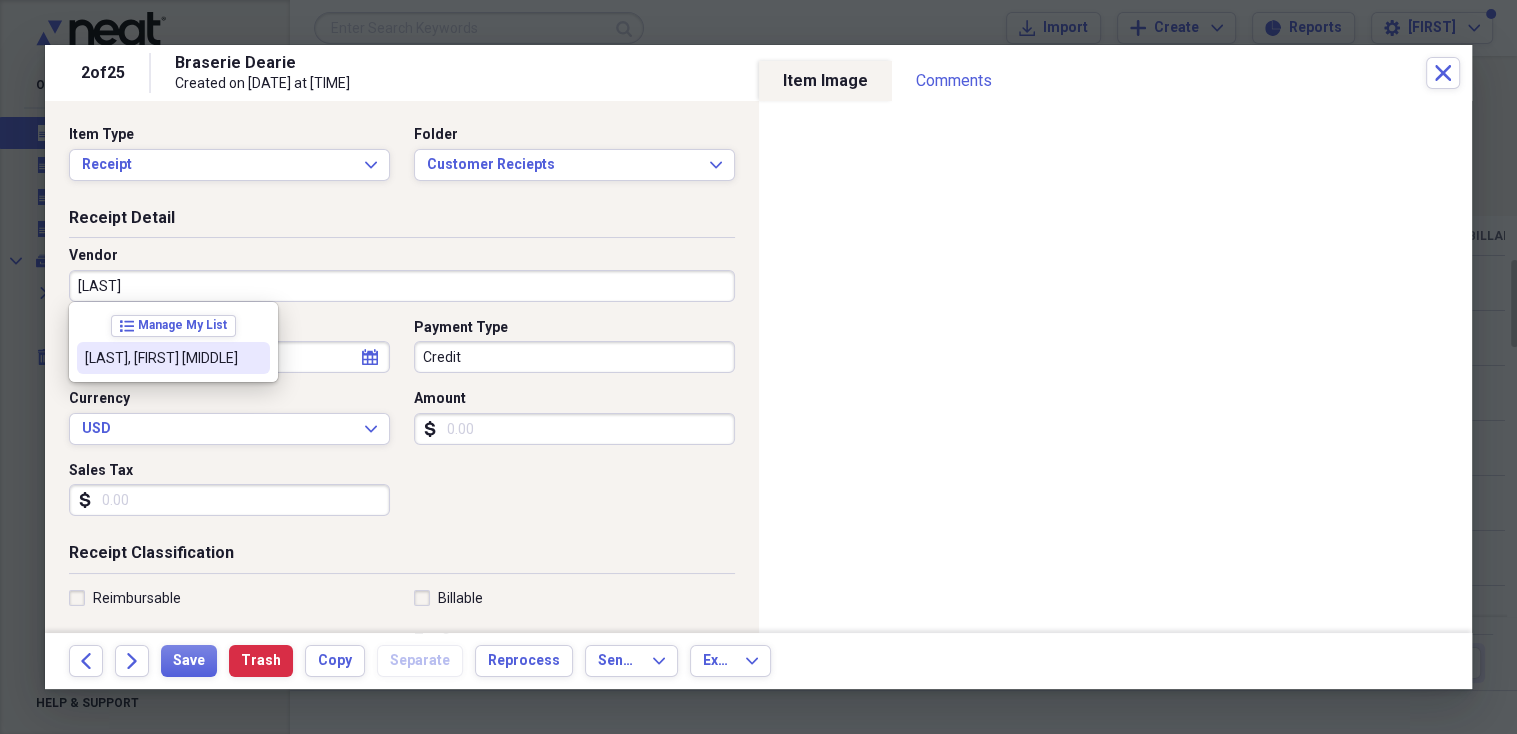 click on "list Manage My List [LAST], [FIRST]" at bounding box center (173, 342) 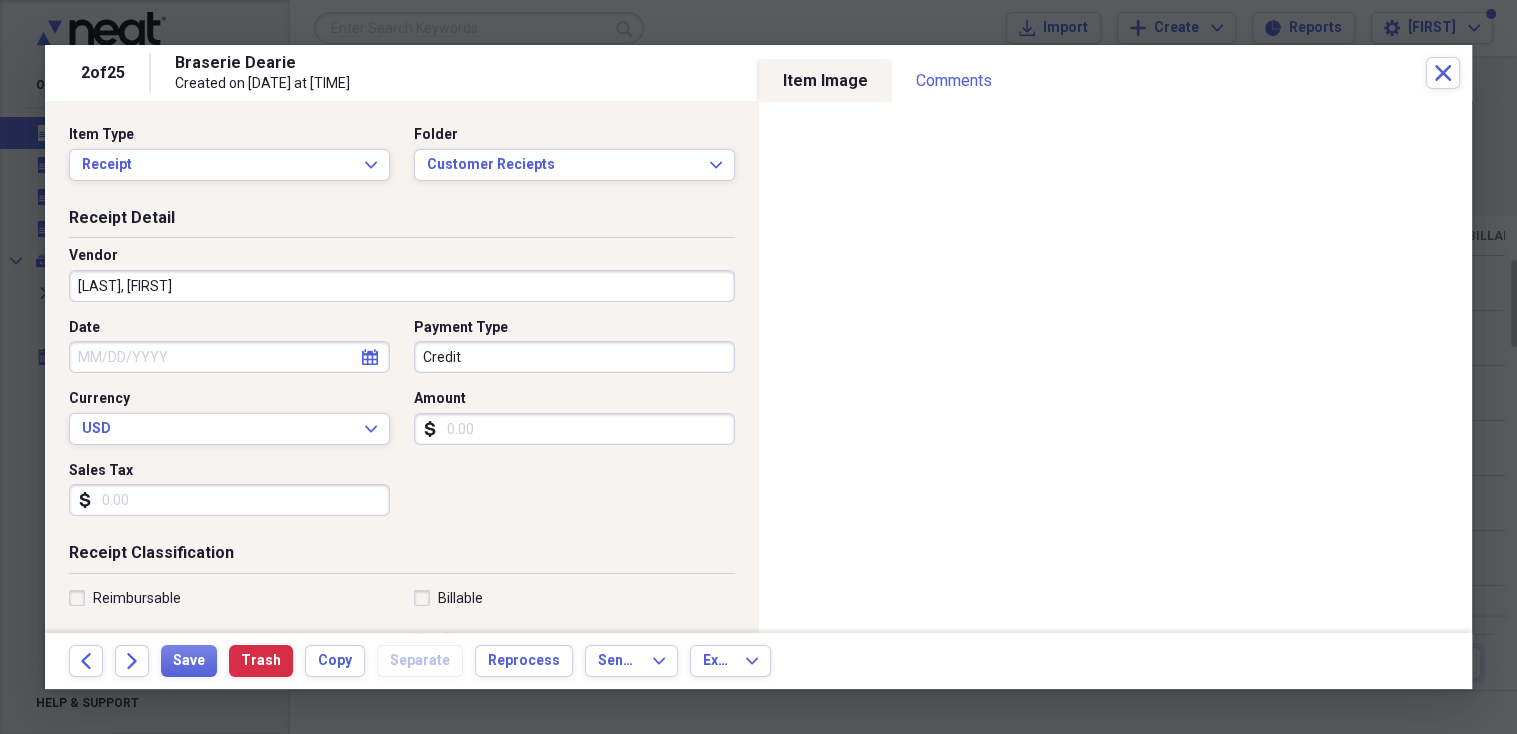 type on "[LAST], [FIRST]" 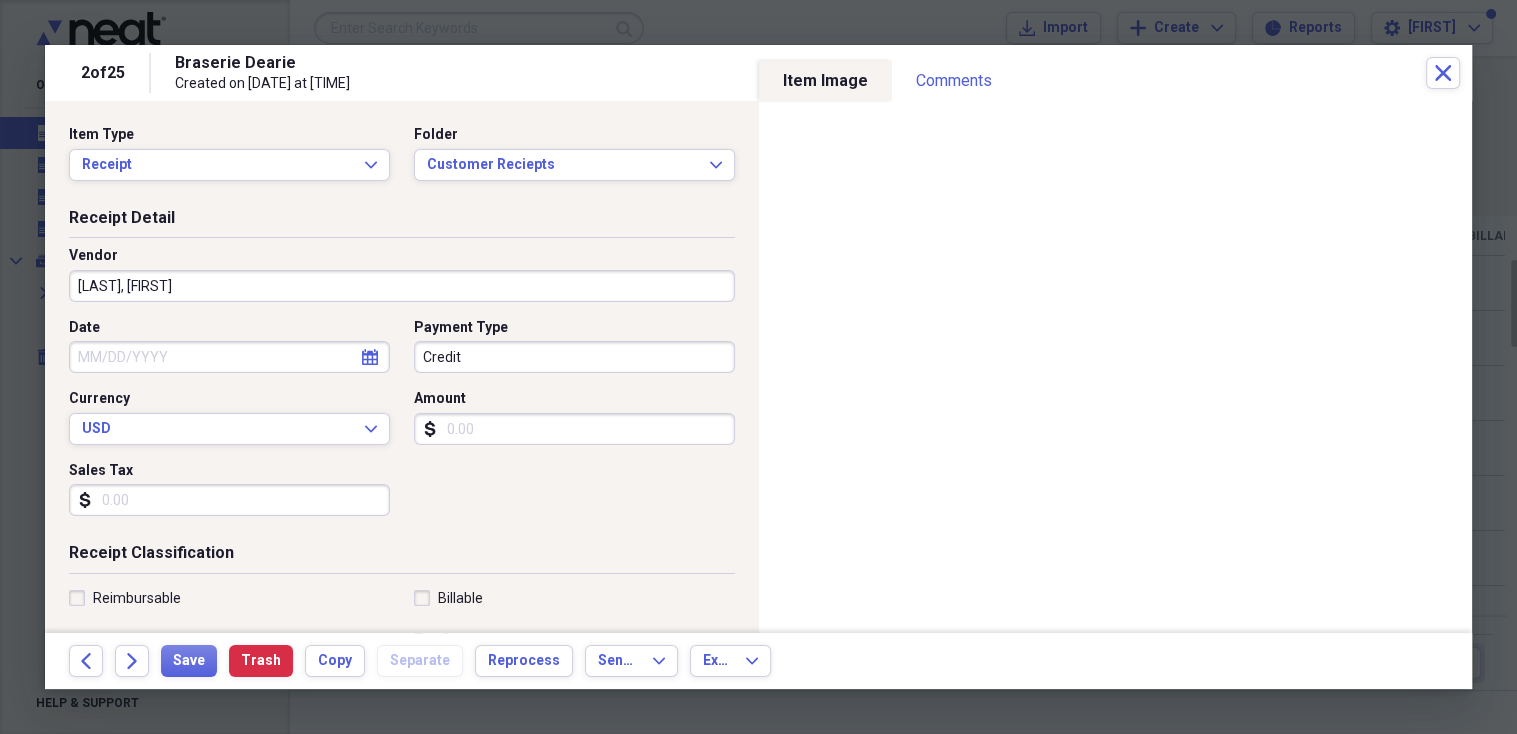 type on "General Retail" 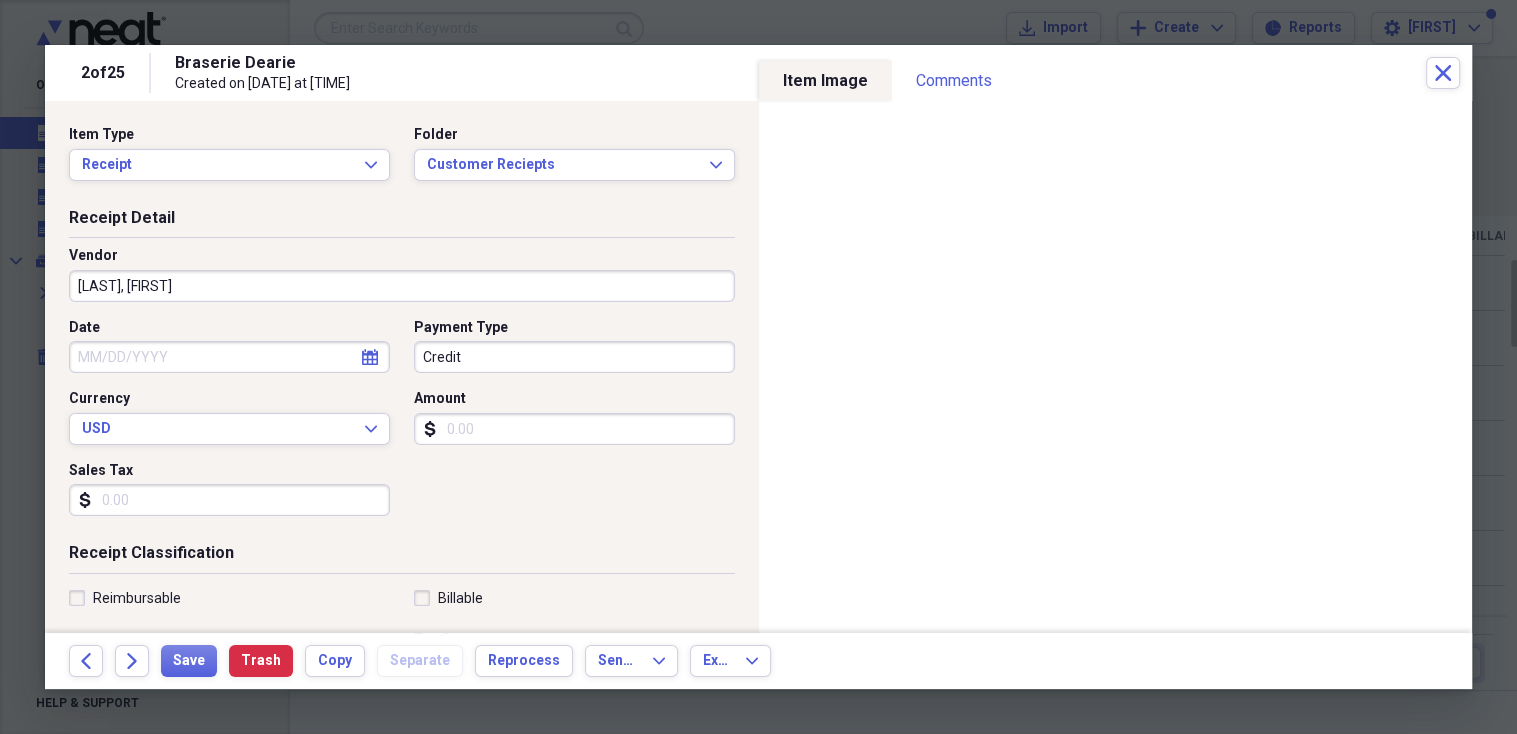 type on "[LAST], [FIRST]" 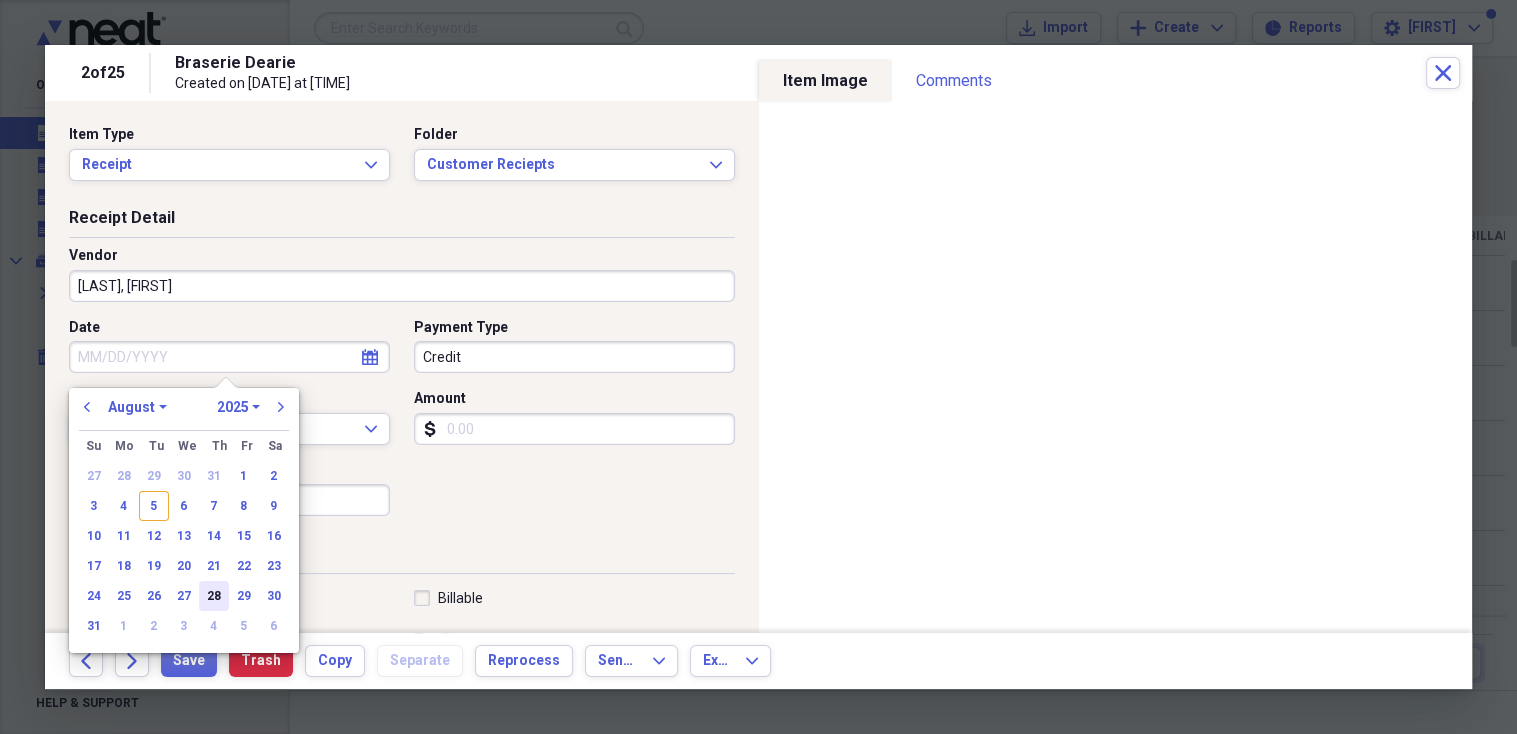 click on "28" at bounding box center [214, 596] 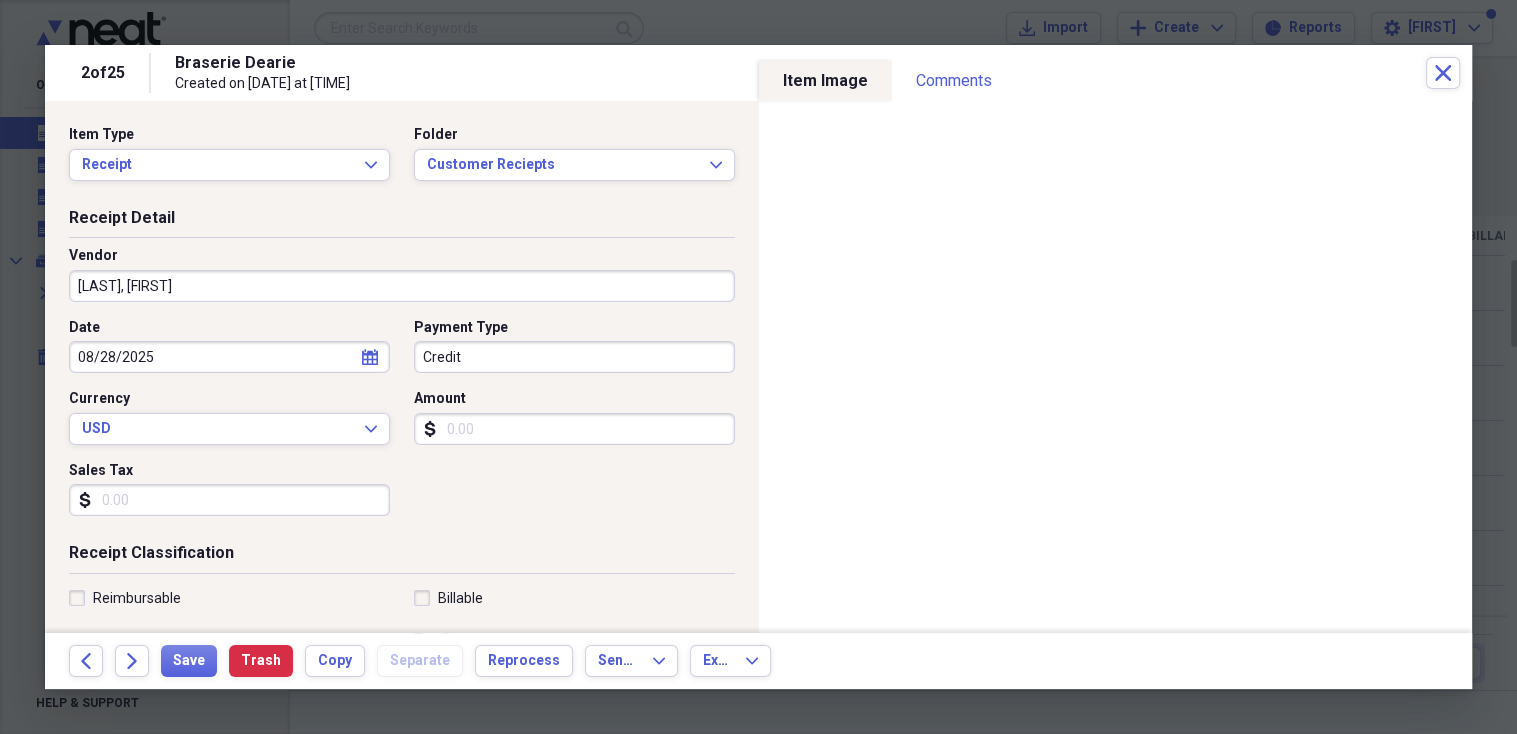 click on "Amount" at bounding box center (574, 429) 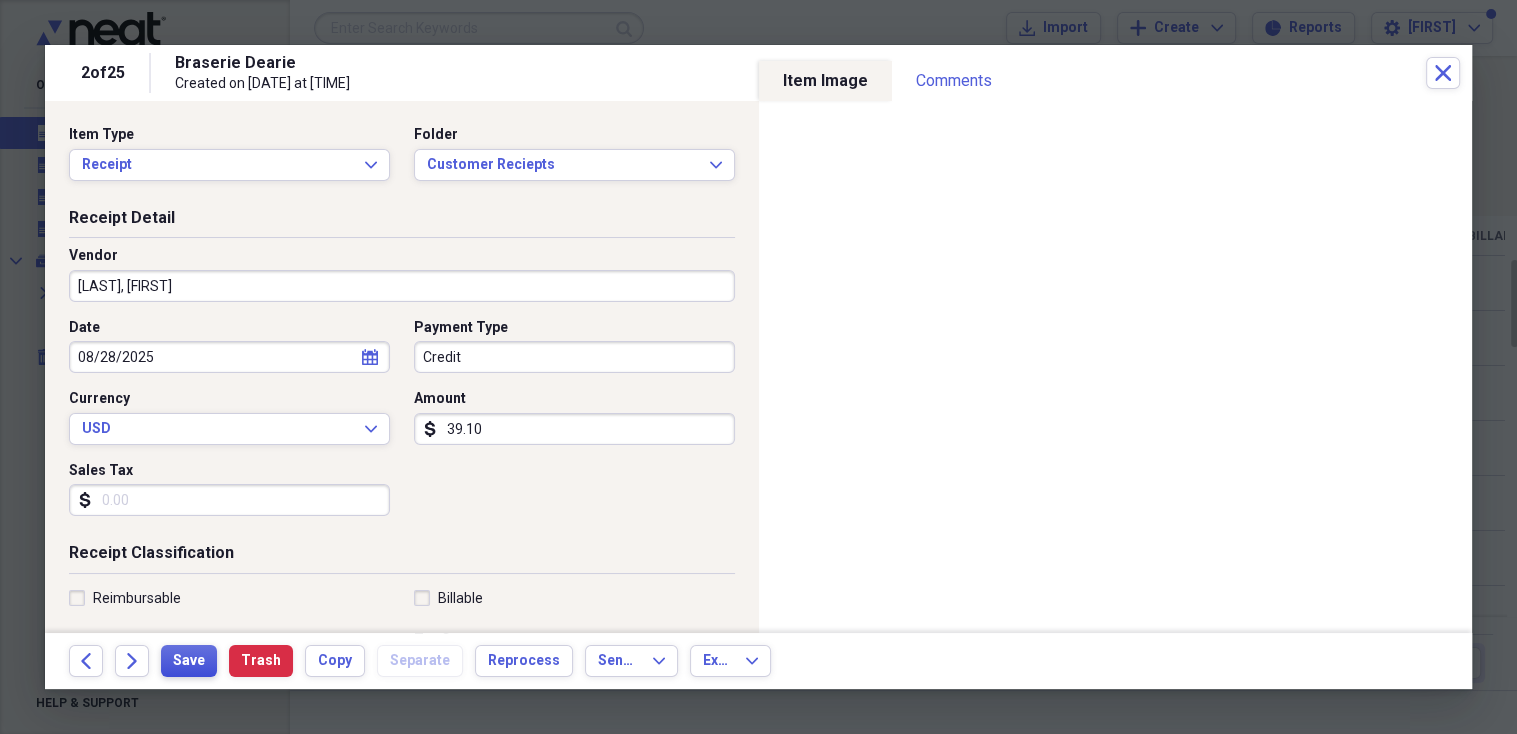 type on "39.10" 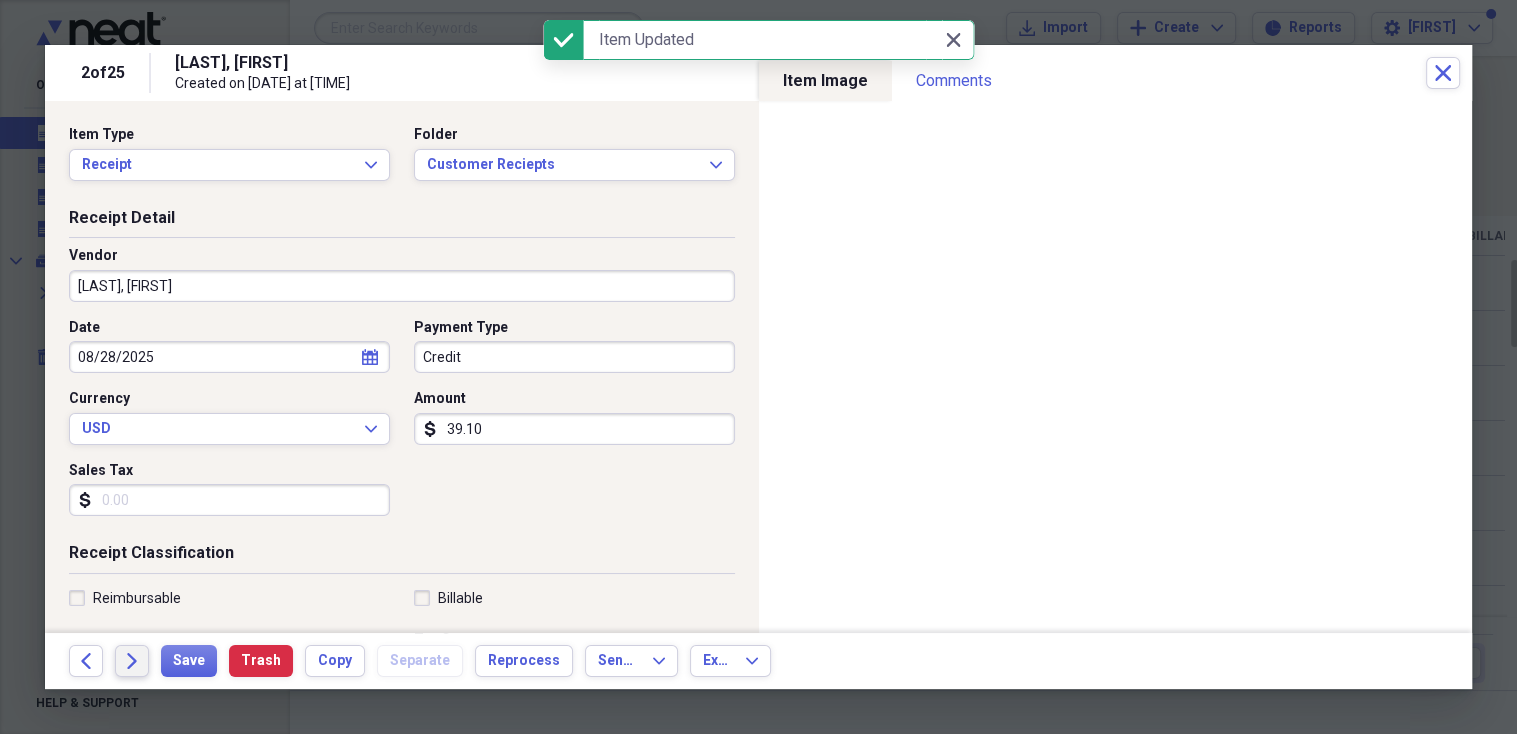 click on "Forward" at bounding box center [132, 661] 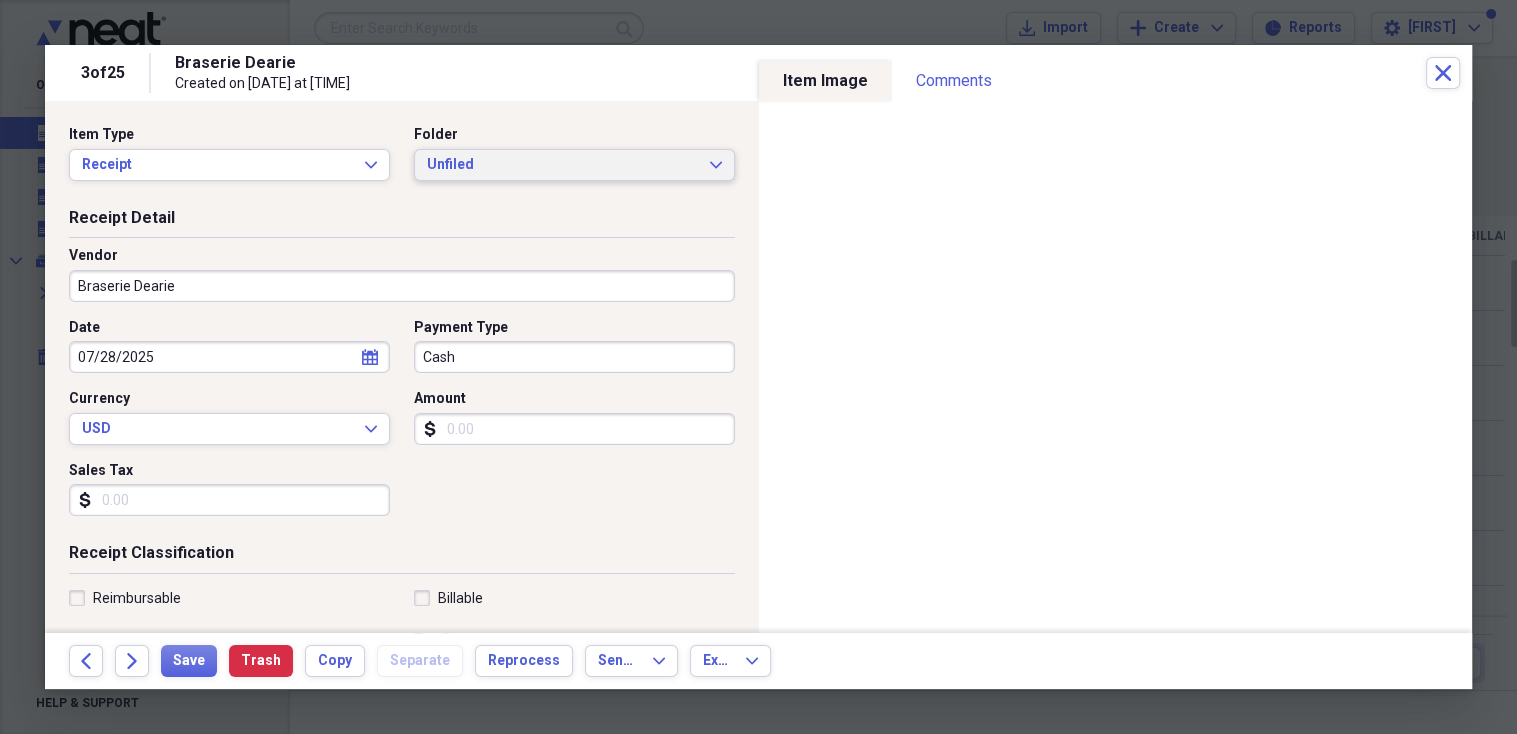 click on "Unfiled" at bounding box center [562, 165] 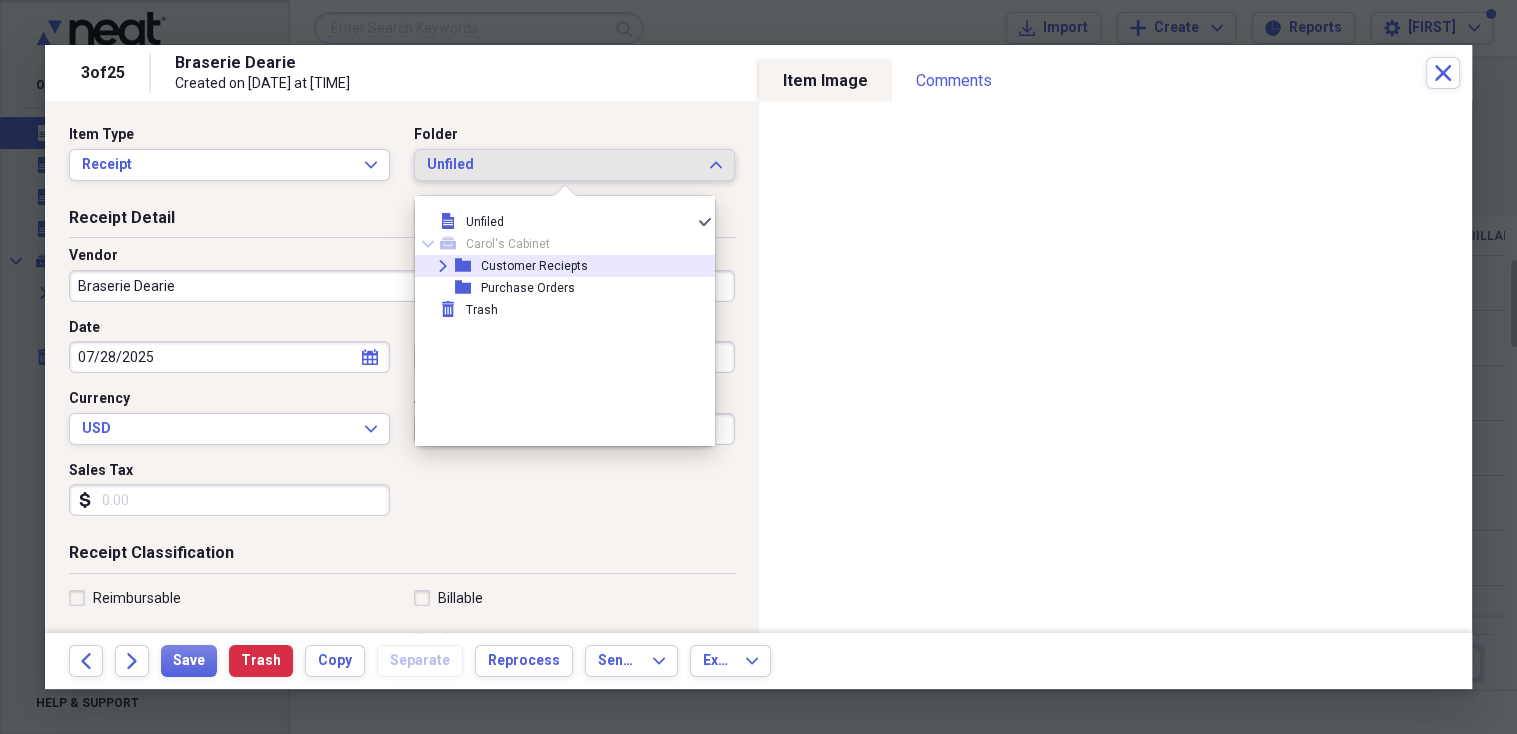 click on "Customer Reciepts" at bounding box center [534, 266] 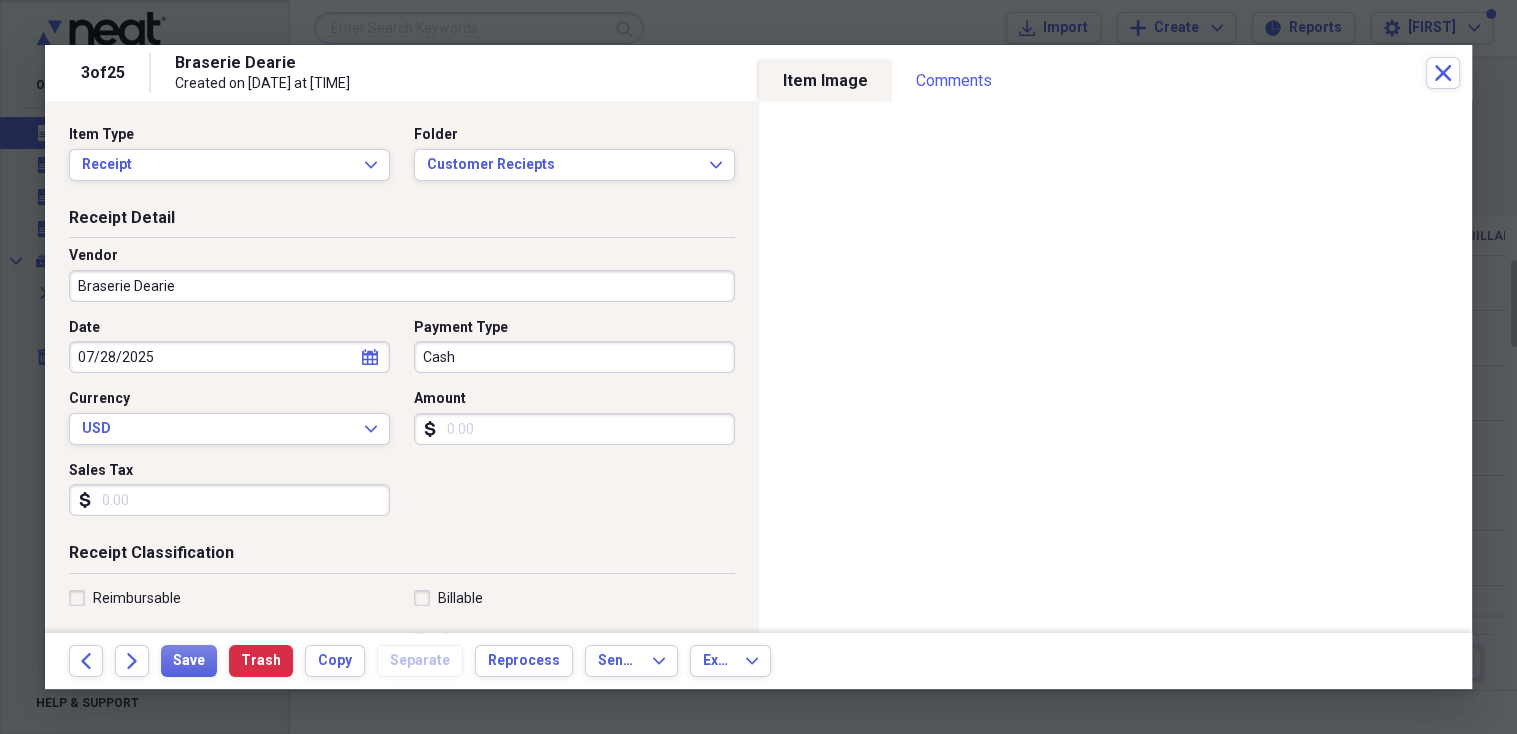 click on "Braserie Dearie" at bounding box center [402, 286] 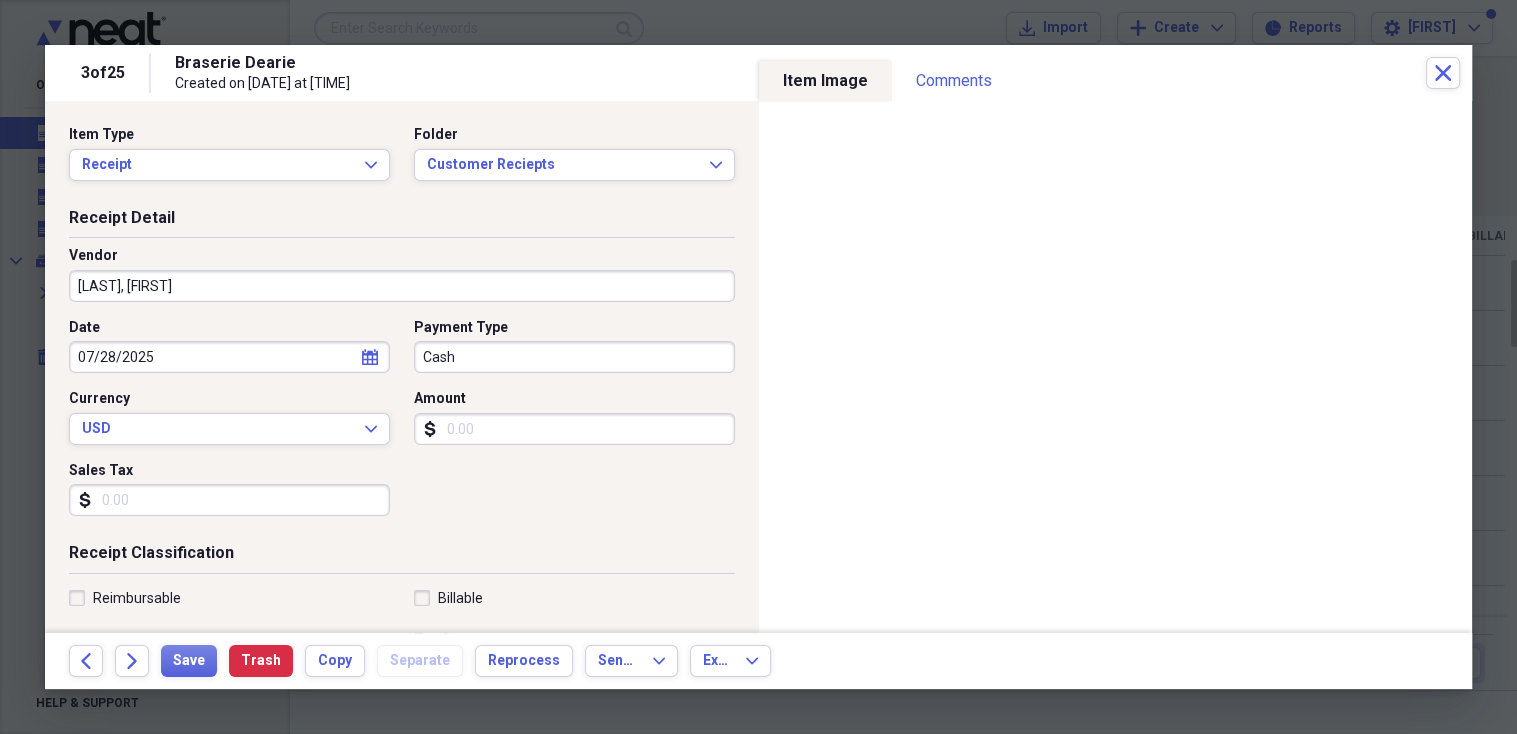 type on "[LAST], [FIRST]" 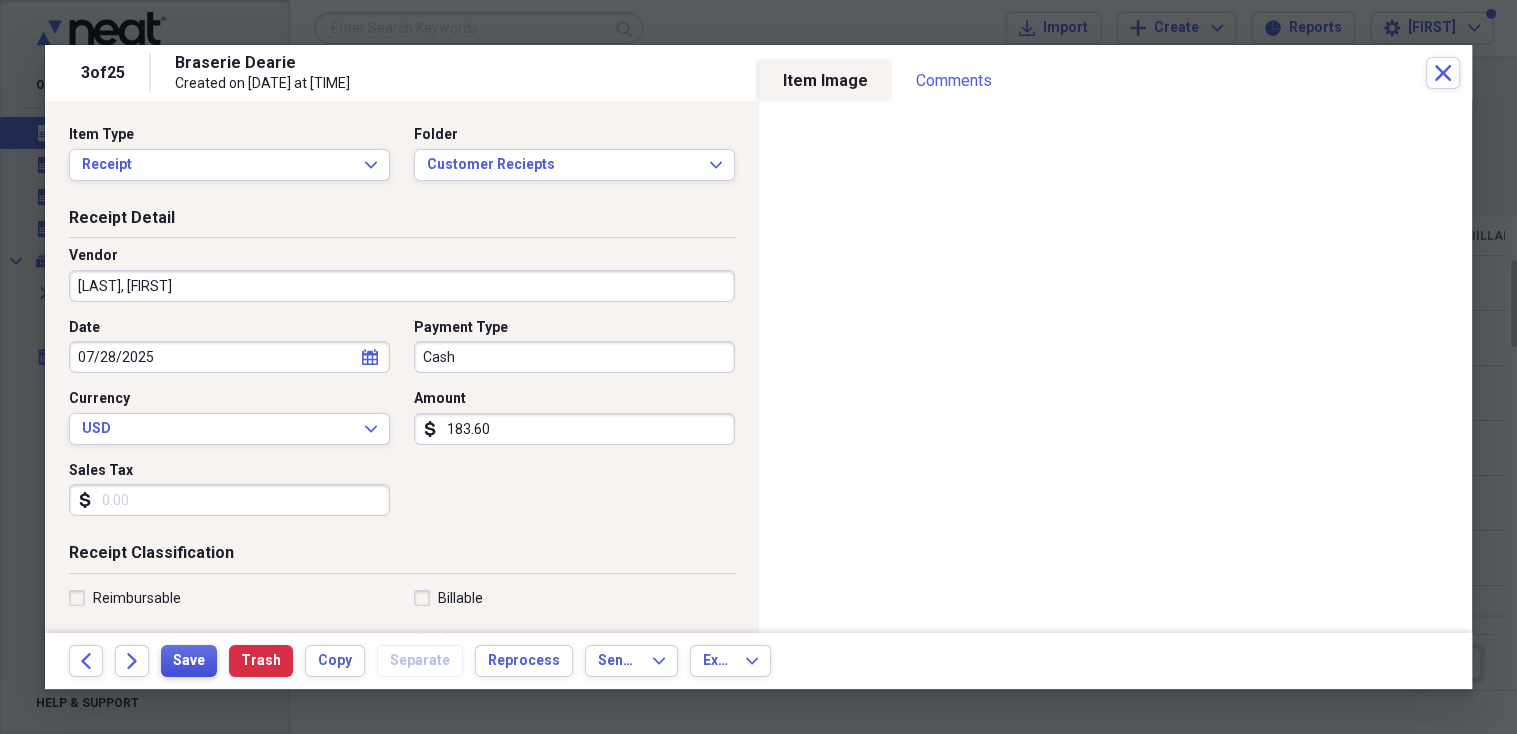 type on "183.60" 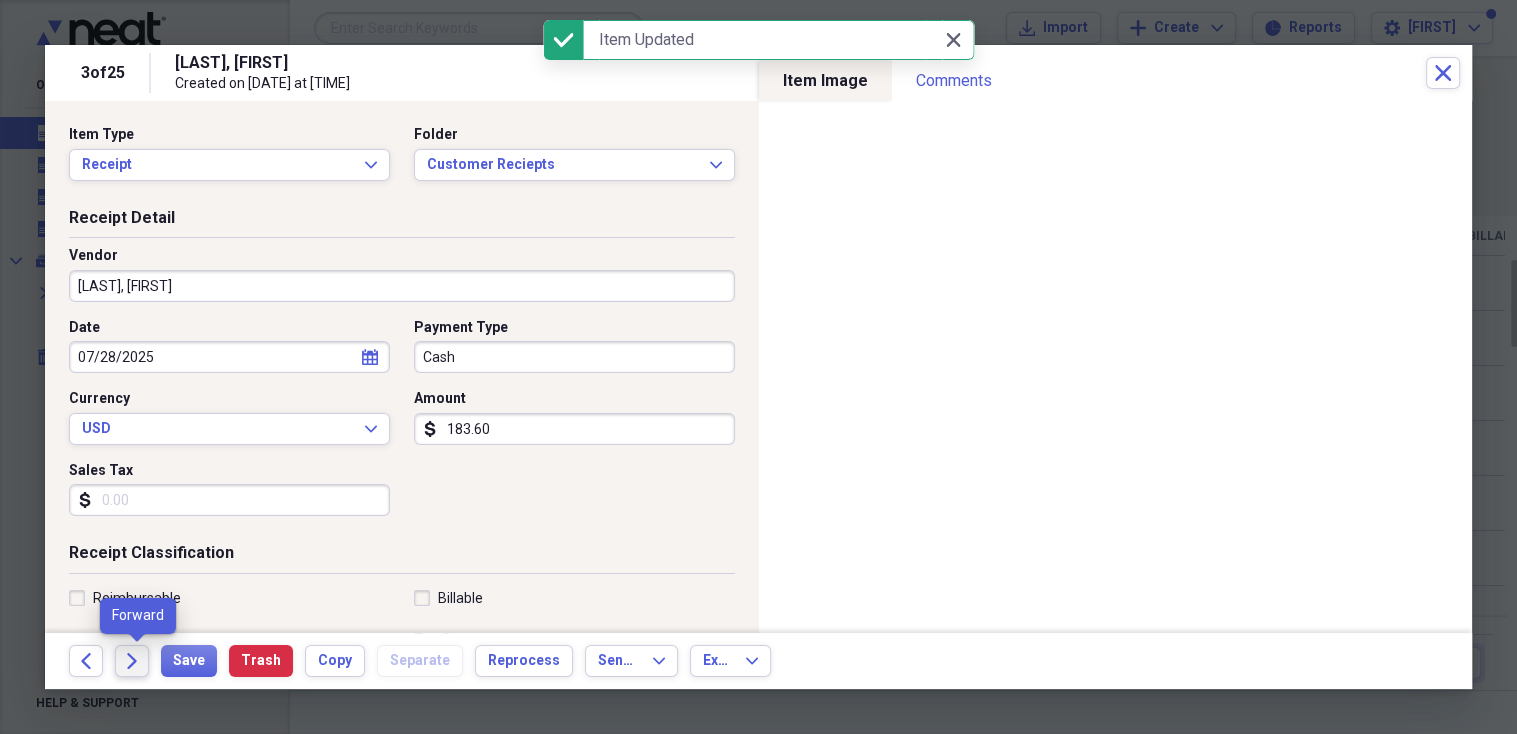 click on "Forward" 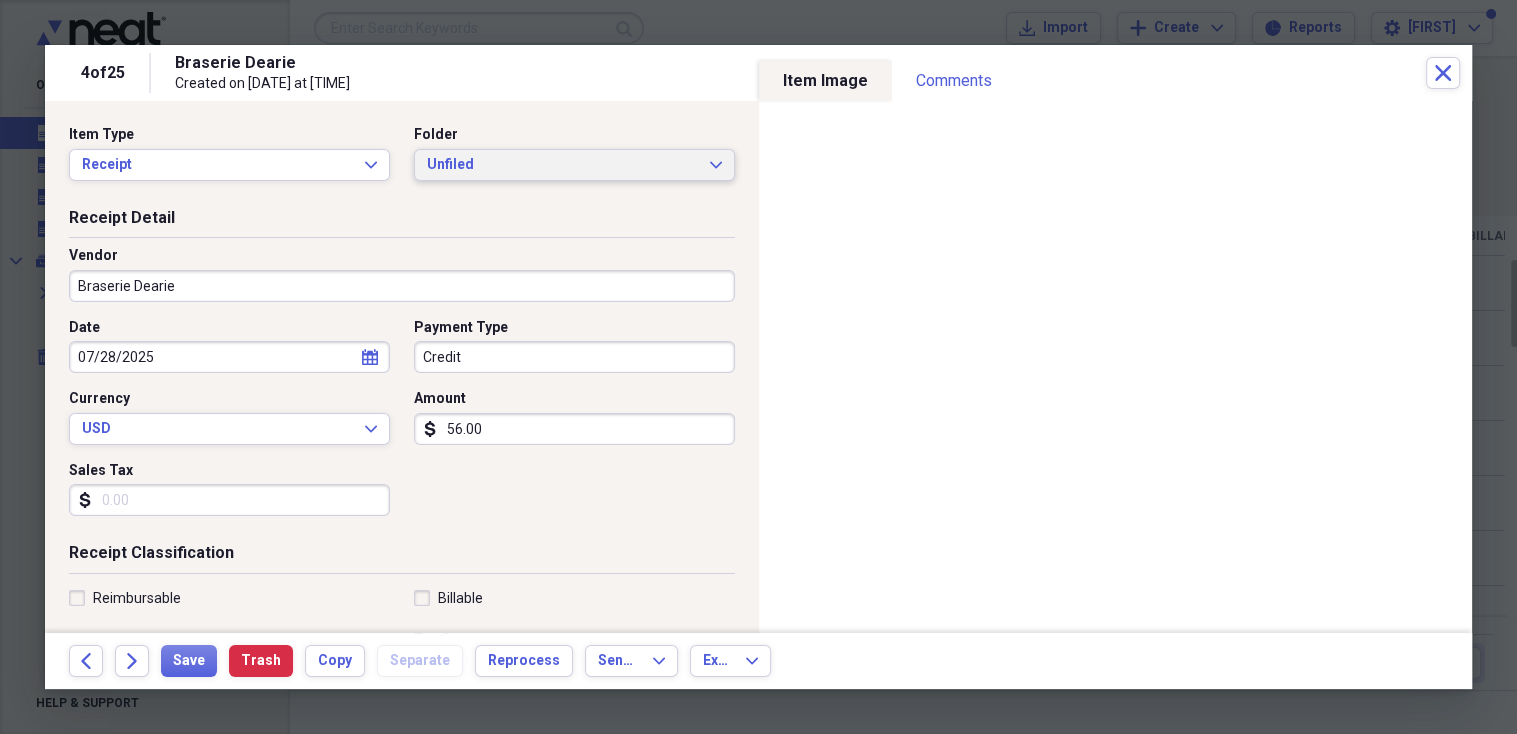 click on "Unfiled" at bounding box center [562, 165] 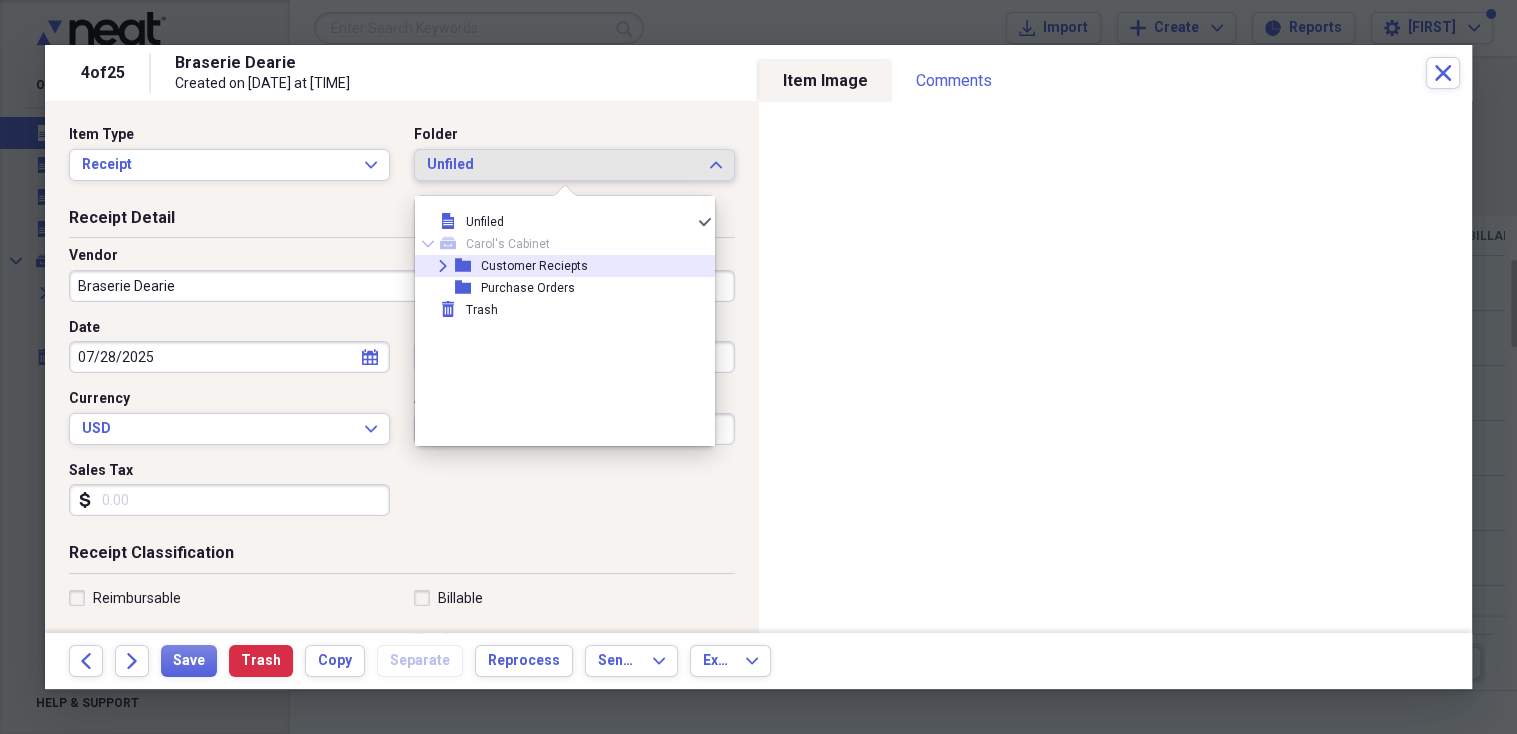 click on "Customer Reciepts" at bounding box center [534, 266] 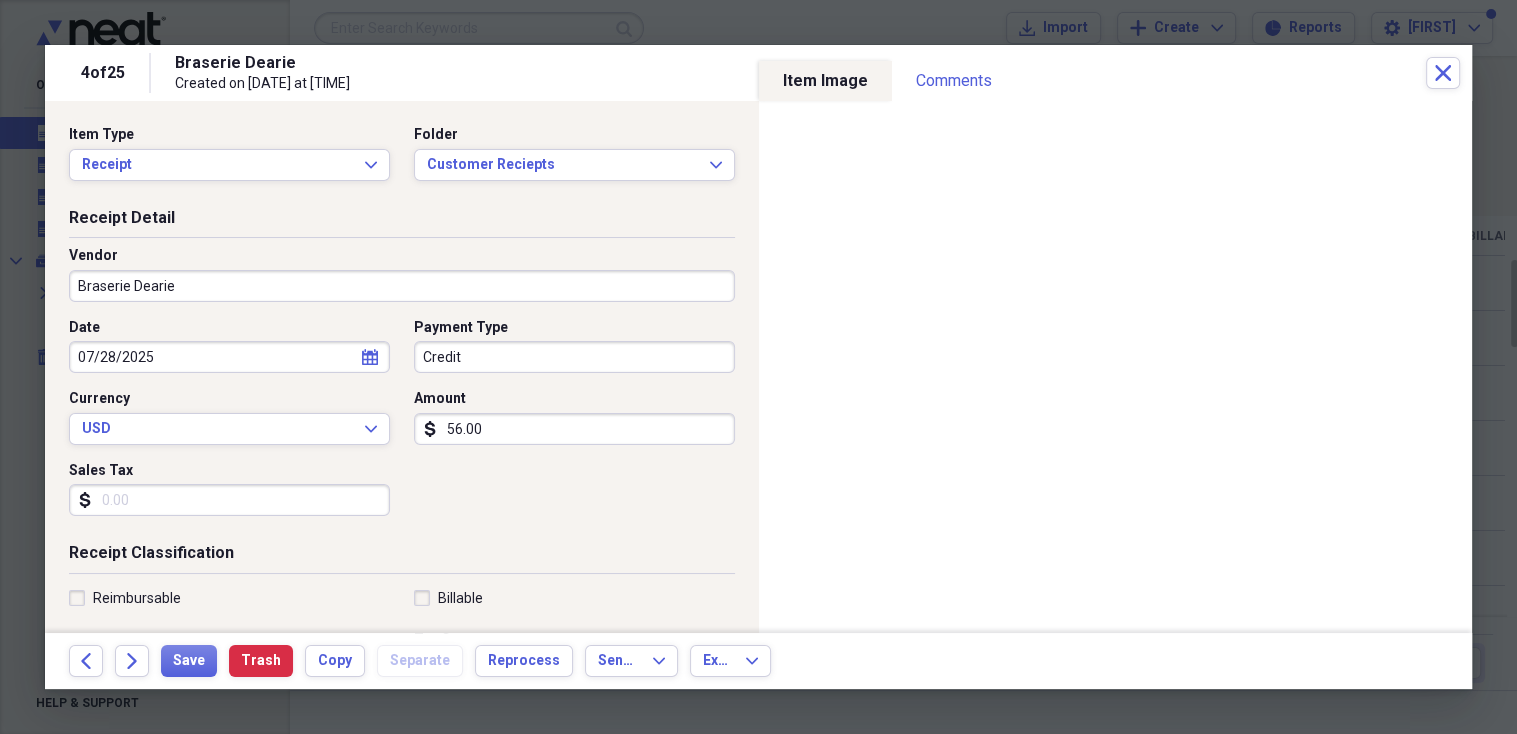 click on "Braserie Dearie" at bounding box center [402, 286] 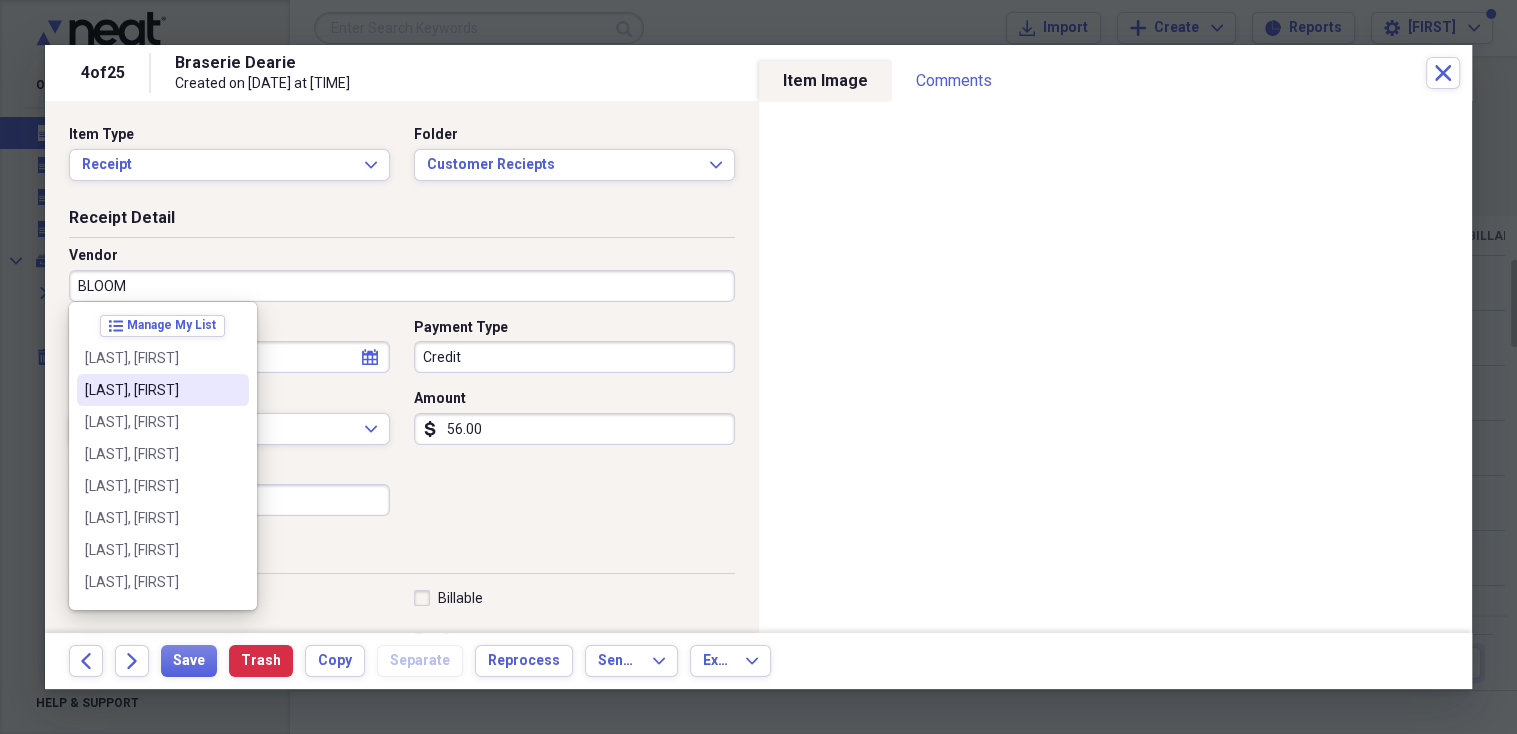 click on "[LAST], [FIRST]" at bounding box center [151, 390] 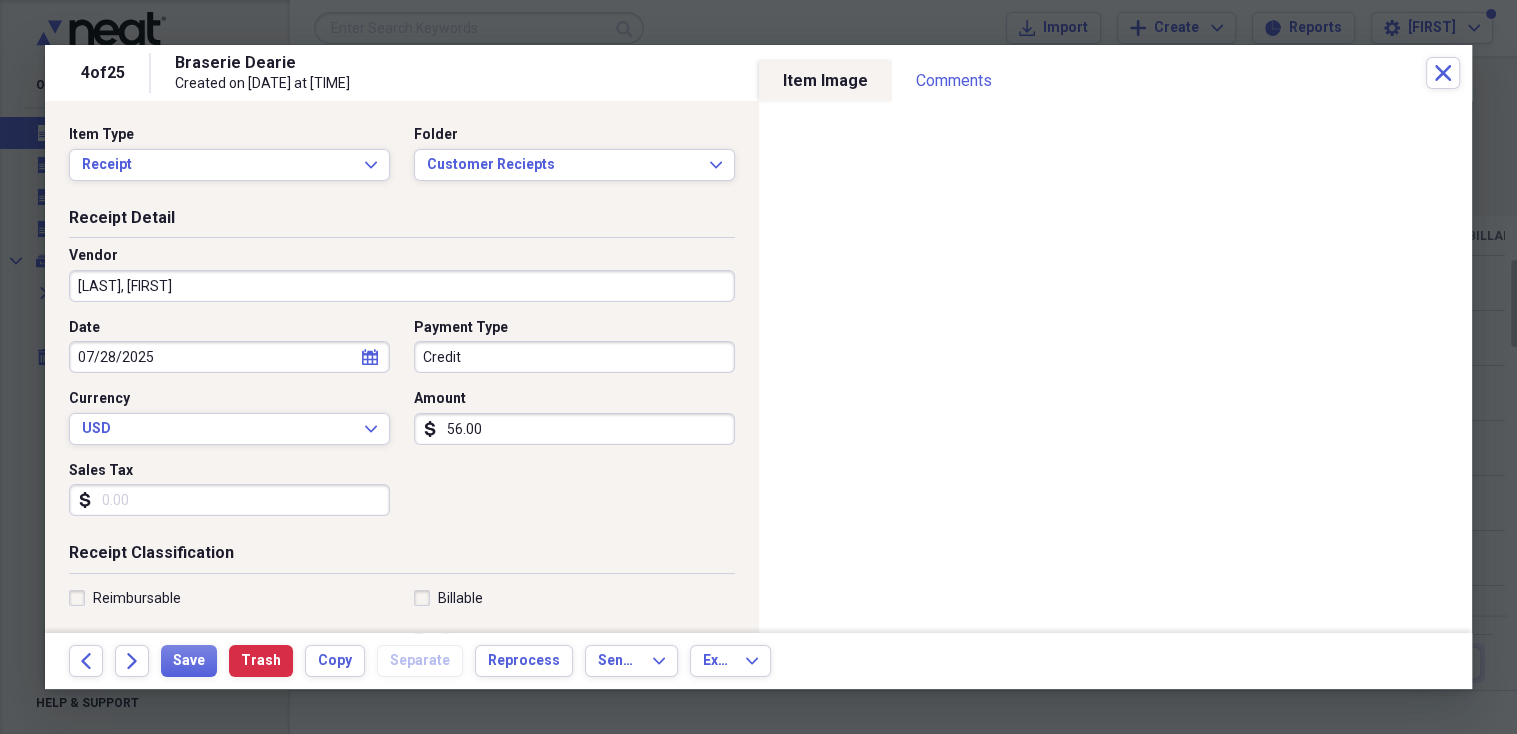 click on "56.00" at bounding box center [574, 429] 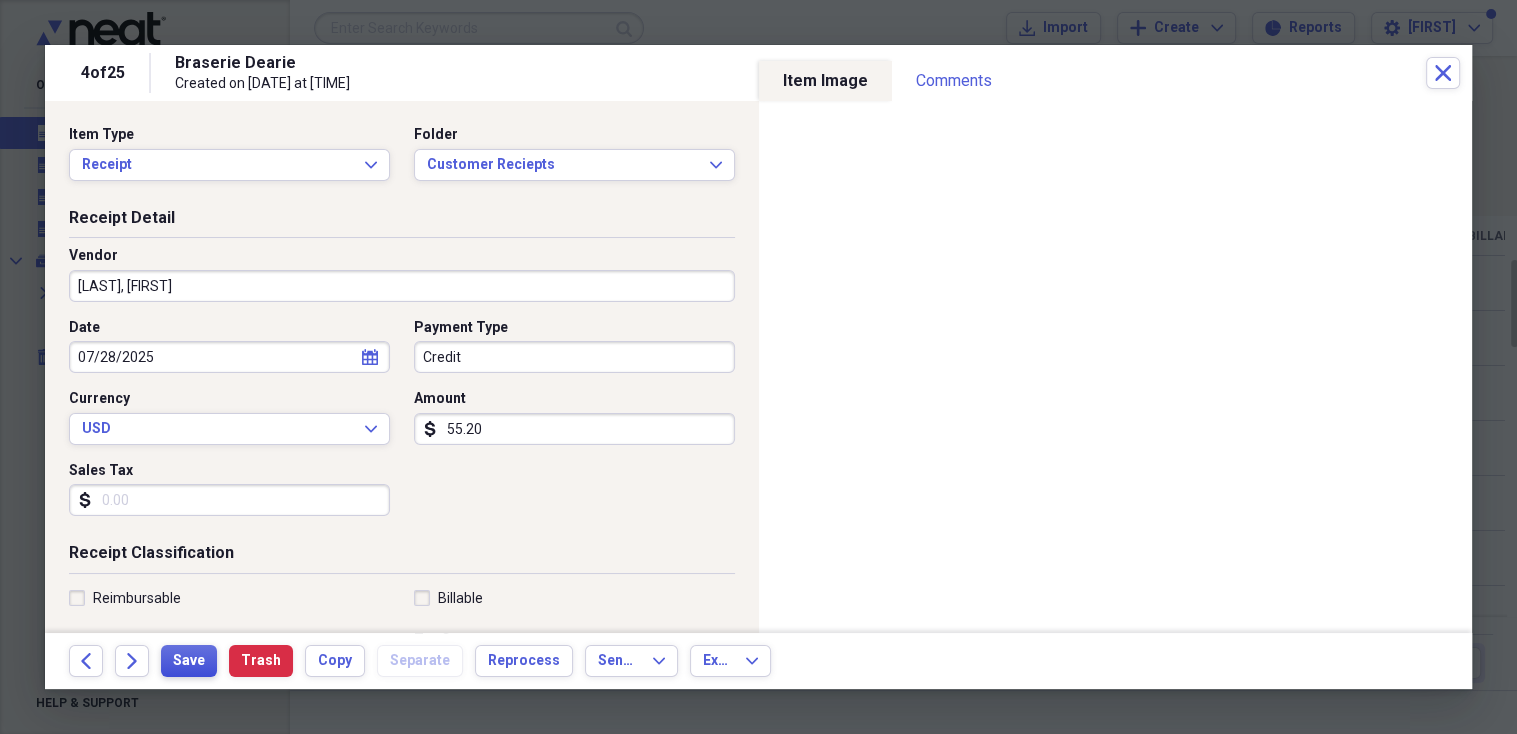 type on "55.20" 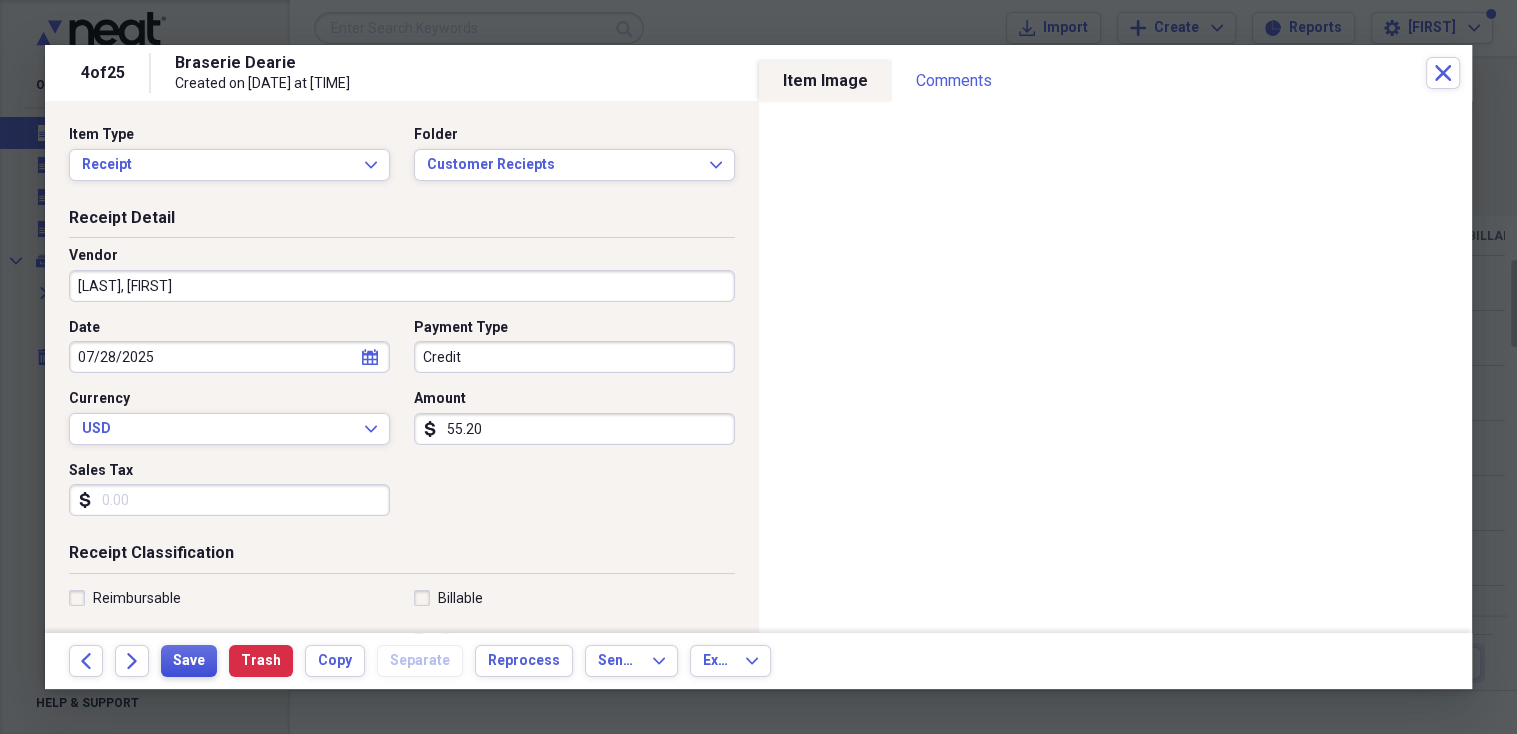 click on "Save" at bounding box center [189, 661] 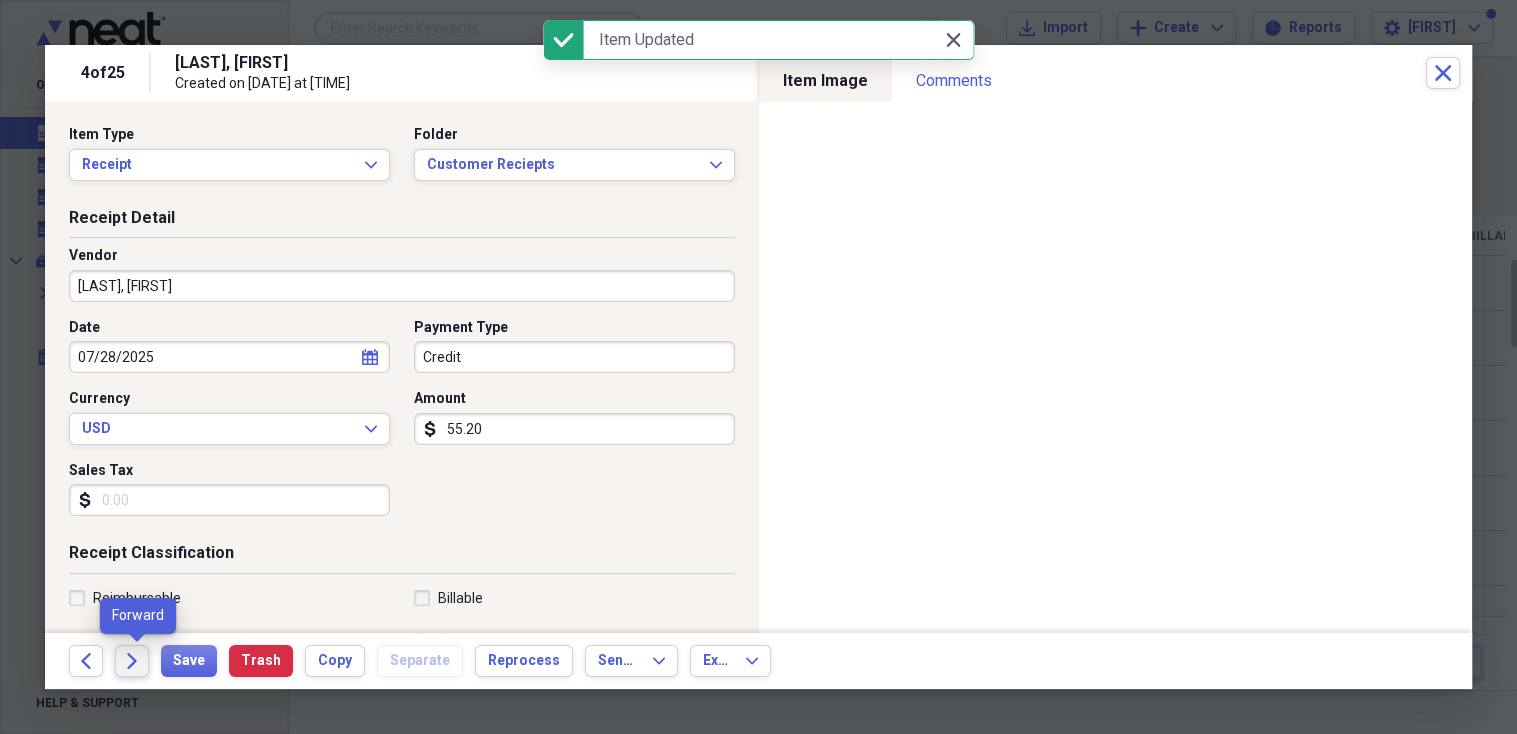 click on "Forward" 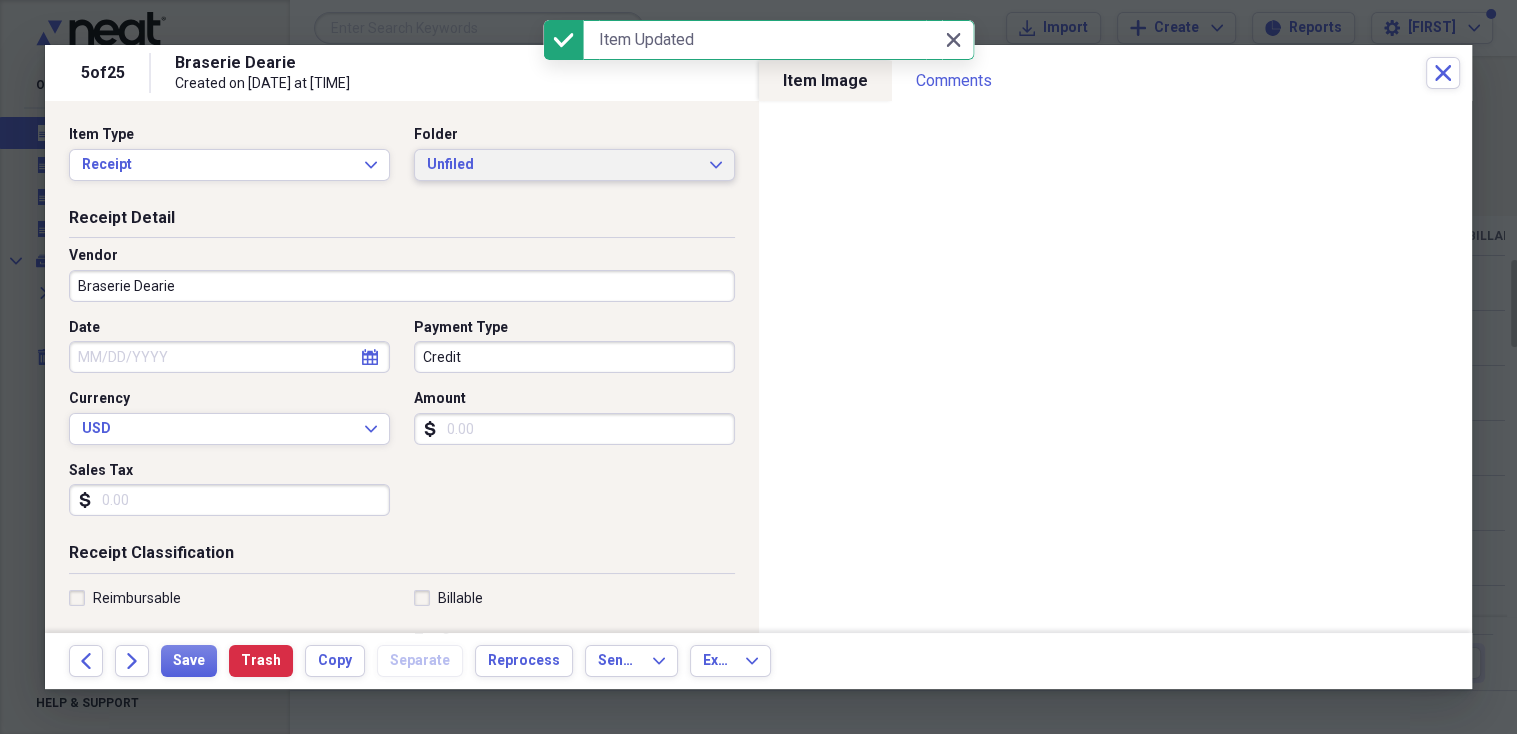 click on "Unfiled" at bounding box center (562, 165) 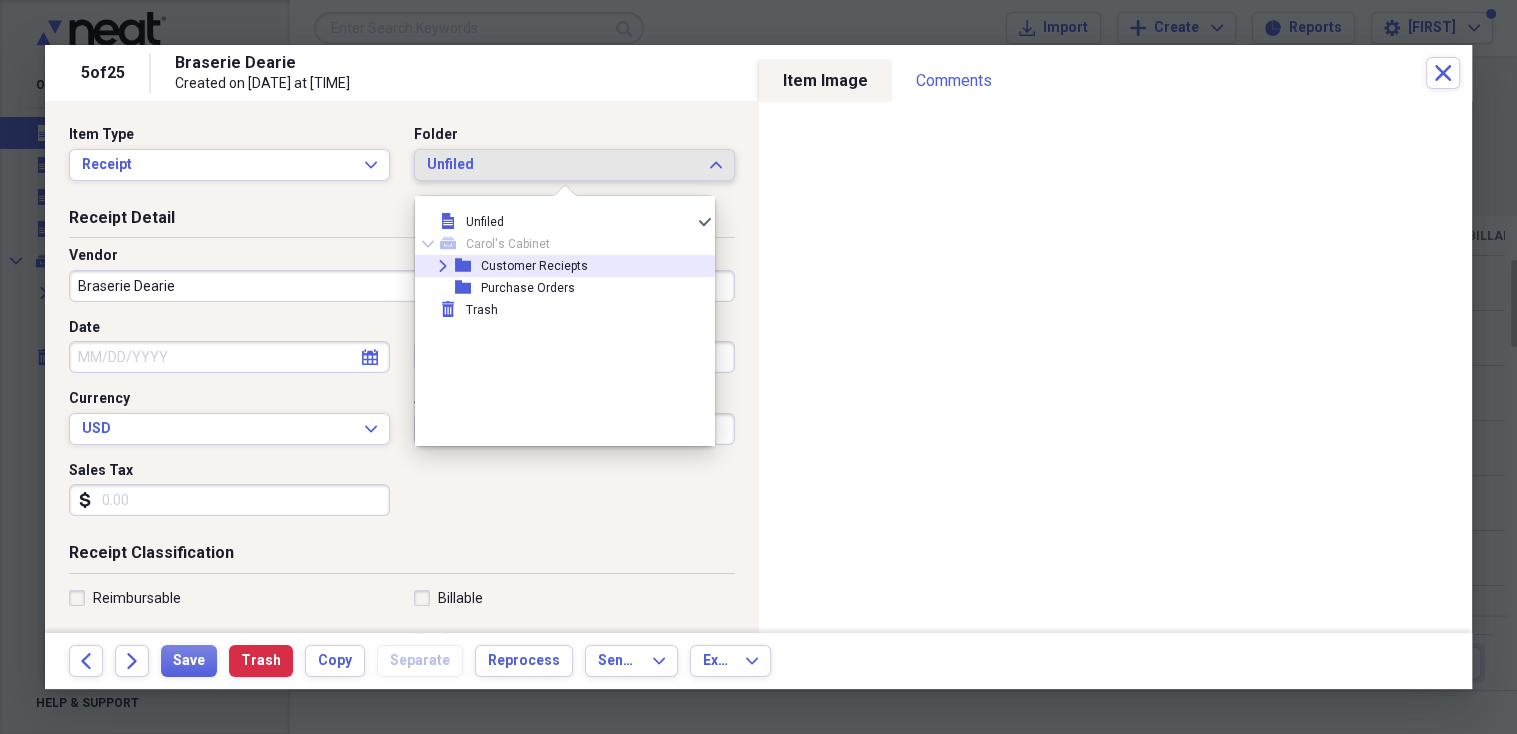 click on "Customer Reciepts" at bounding box center [534, 266] 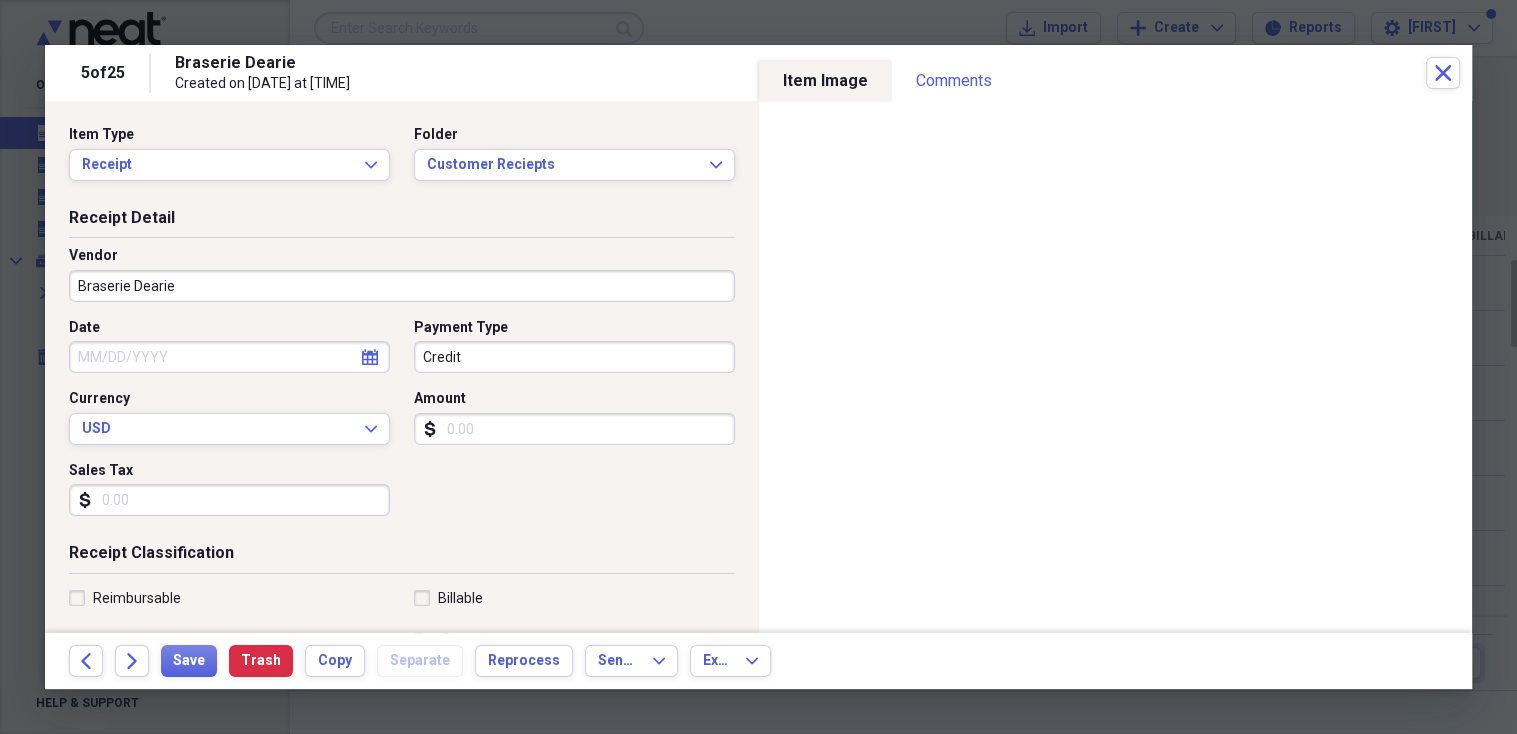 click on "Braserie Dearie" at bounding box center (402, 286) 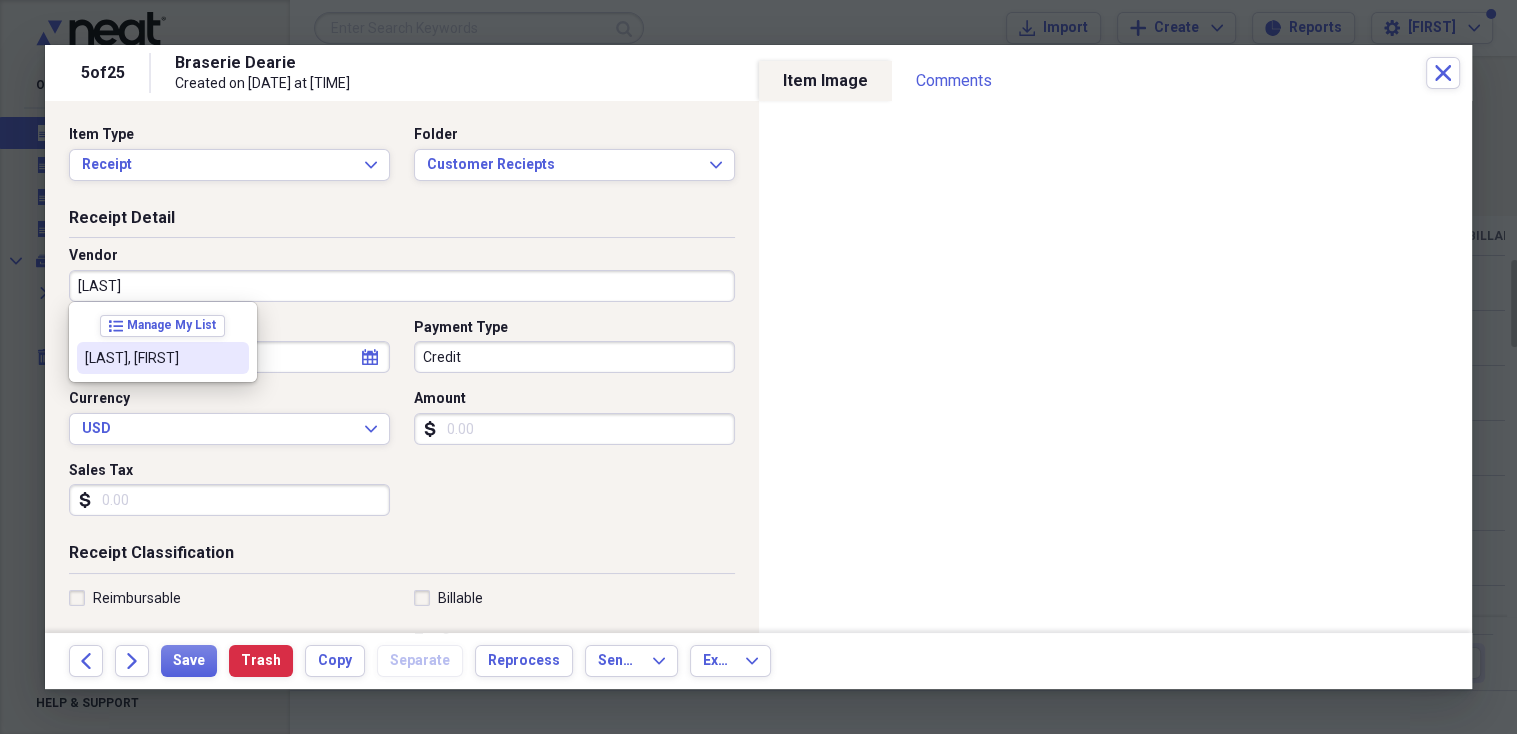 click on "[LAST], [FIRST]" at bounding box center (163, 358) 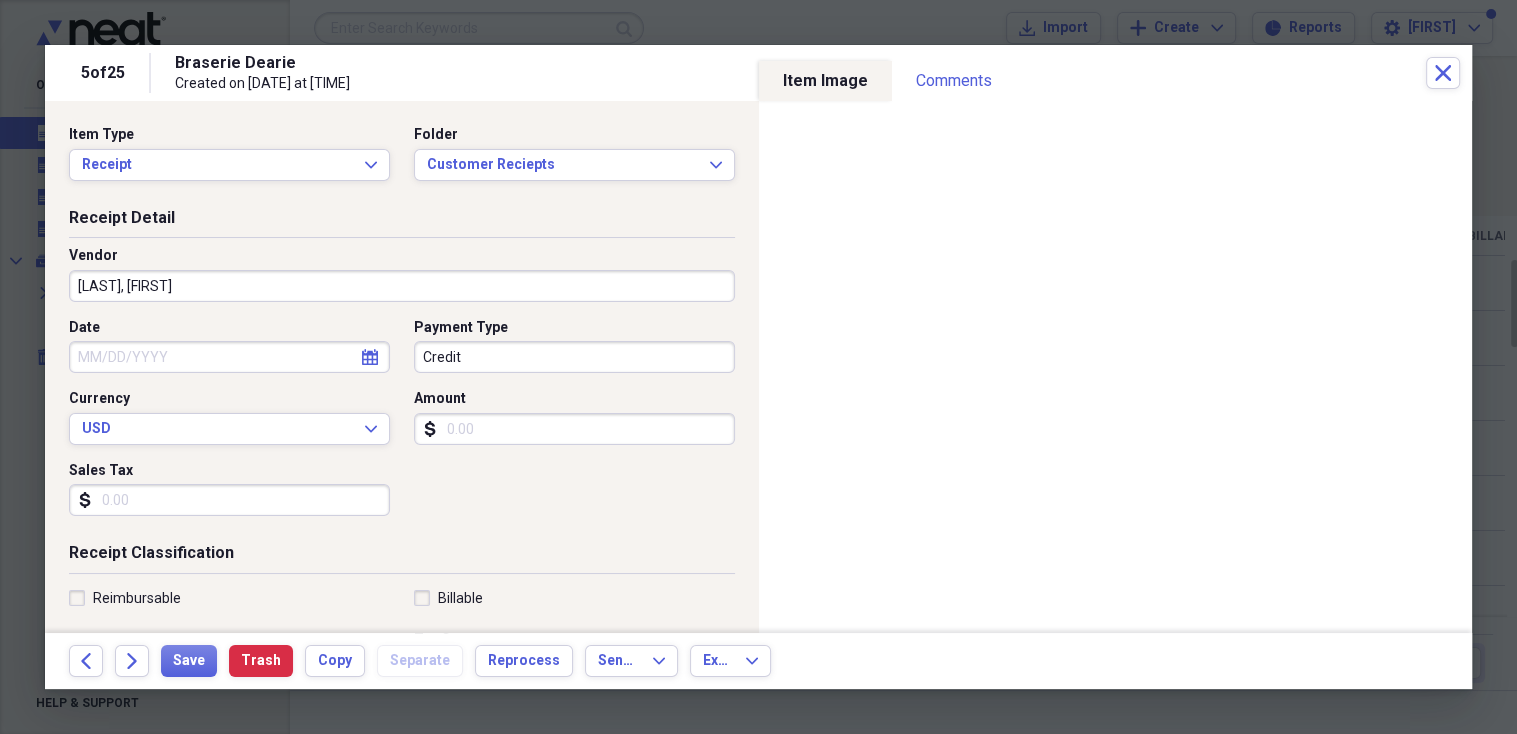 select on "7" 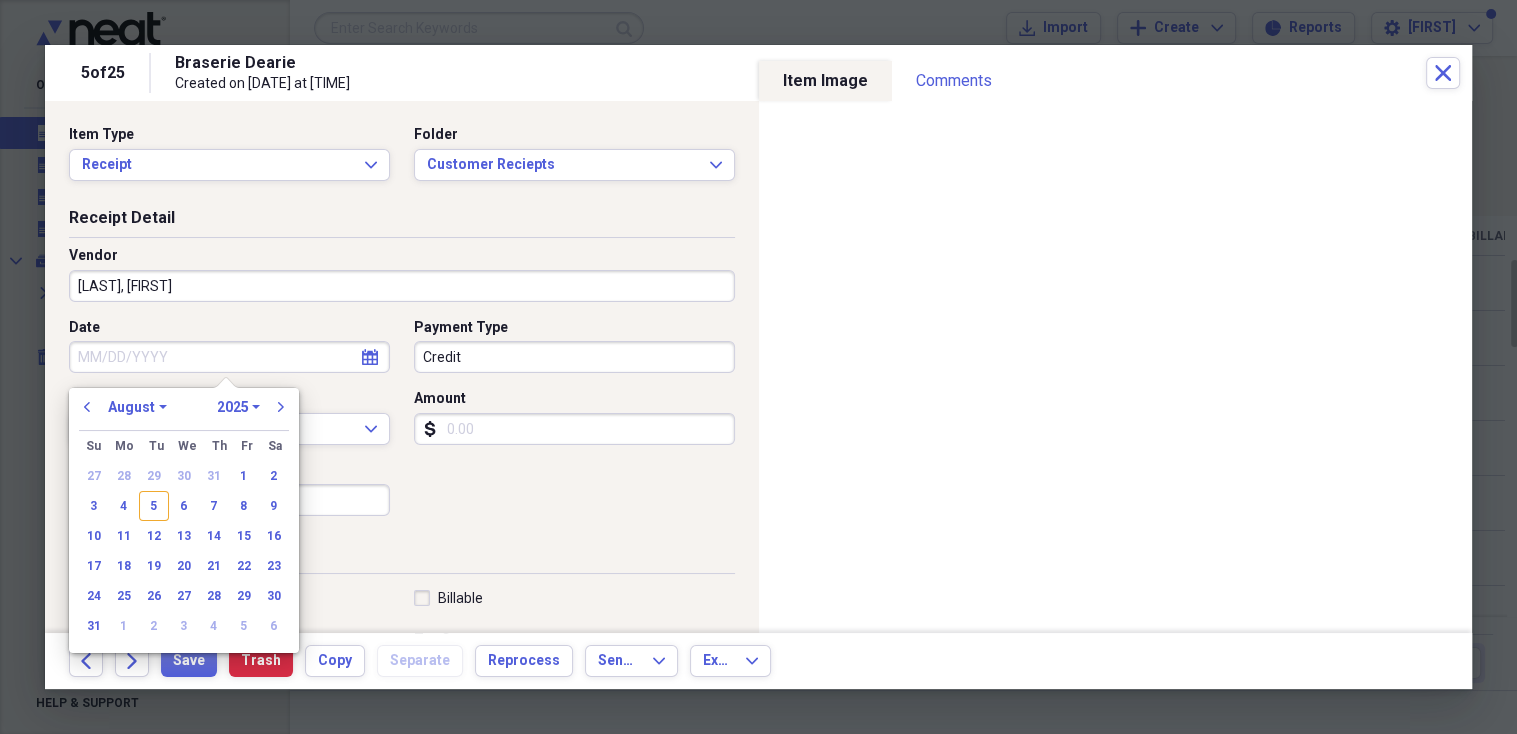 click on "Date" at bounding box center [229, 357] 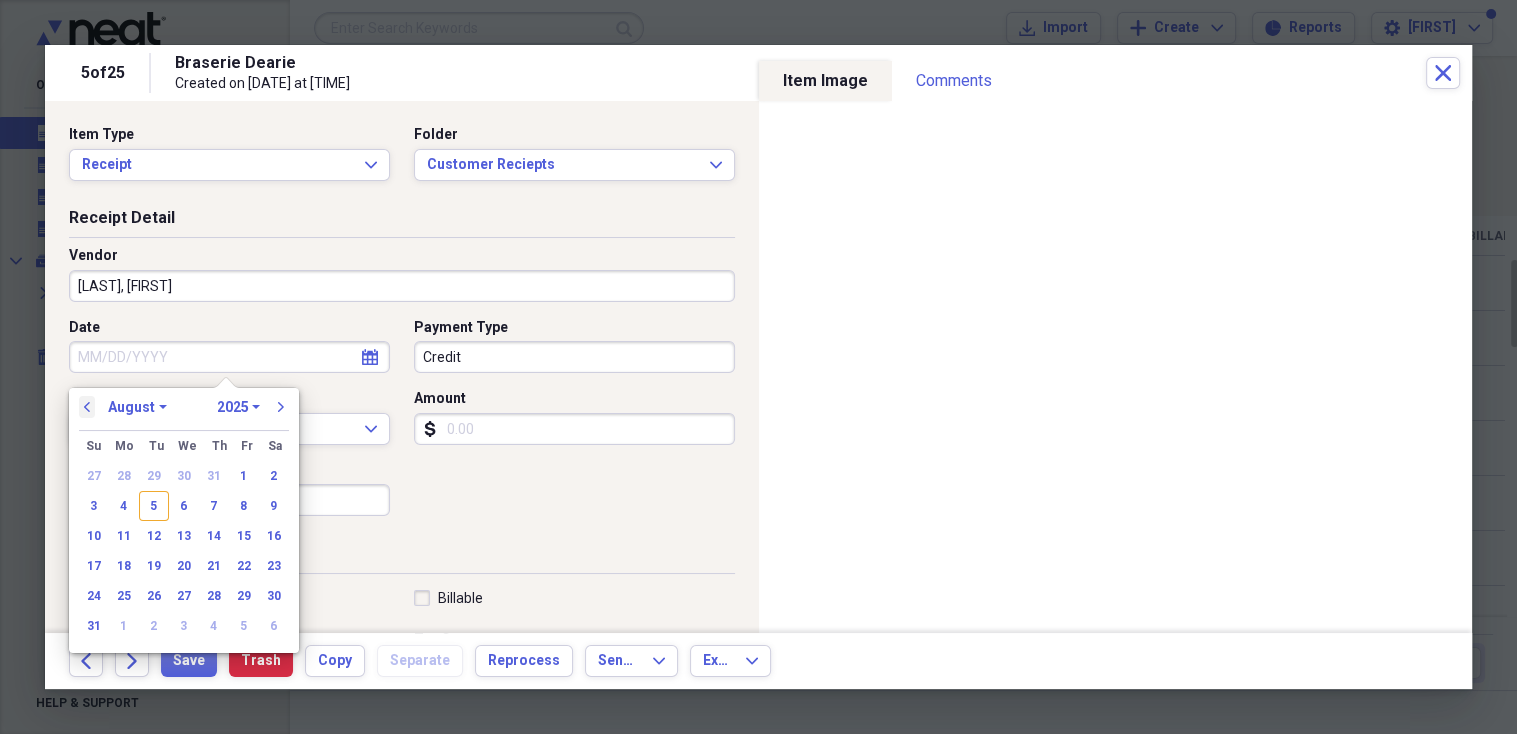 click on "previous" at bounding box center [87, 407] 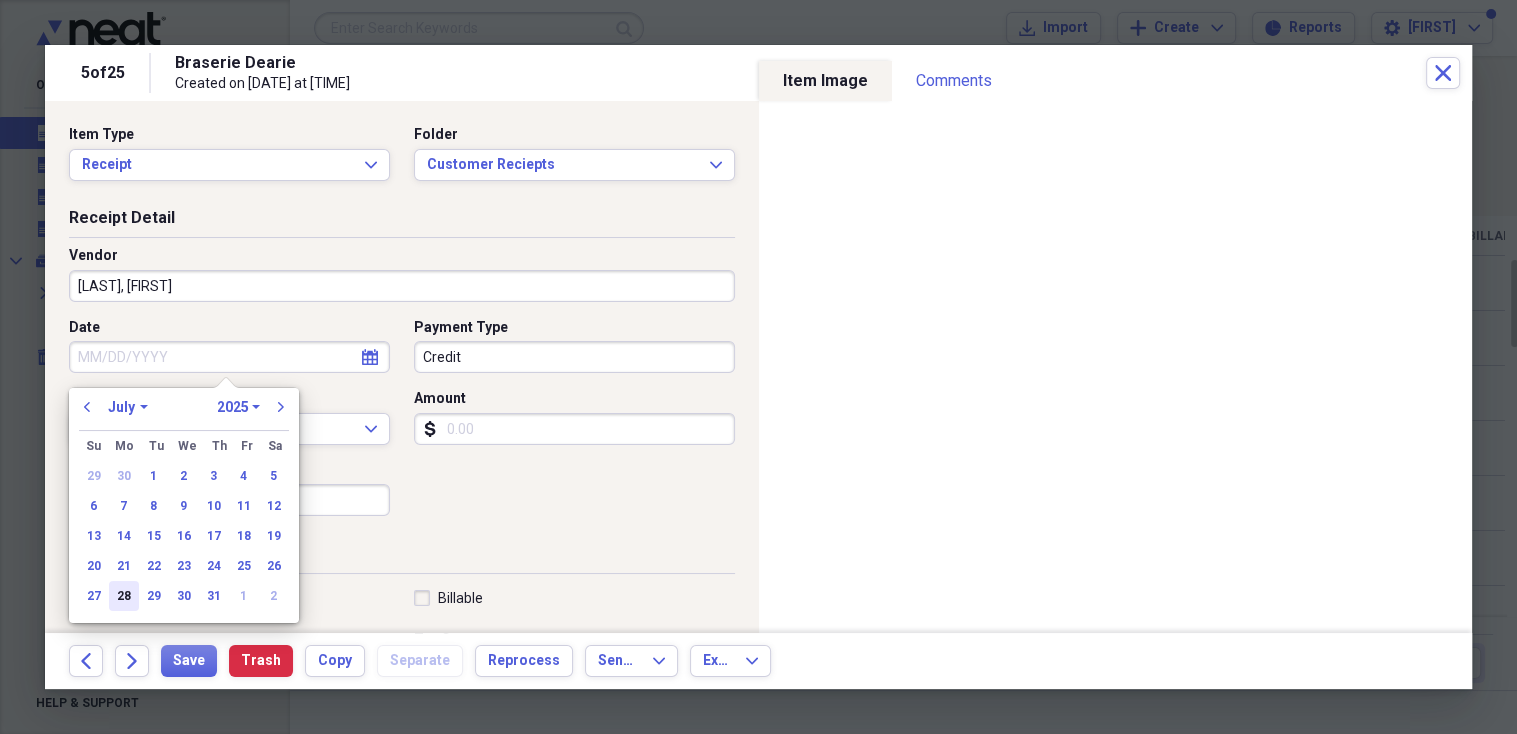 click on "28" at bounding box center (124, 596) 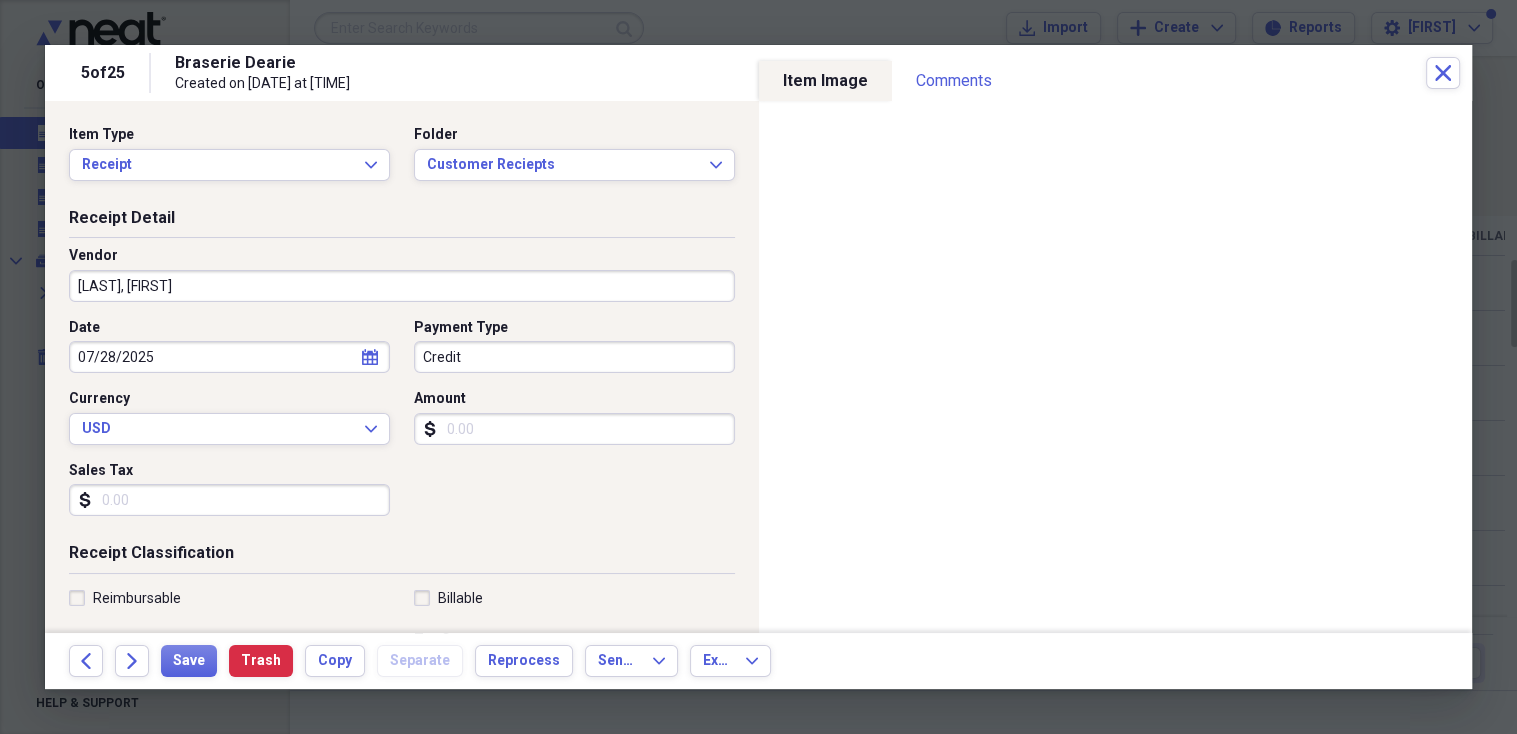click on "Amount" at bounding box center (574, 429) 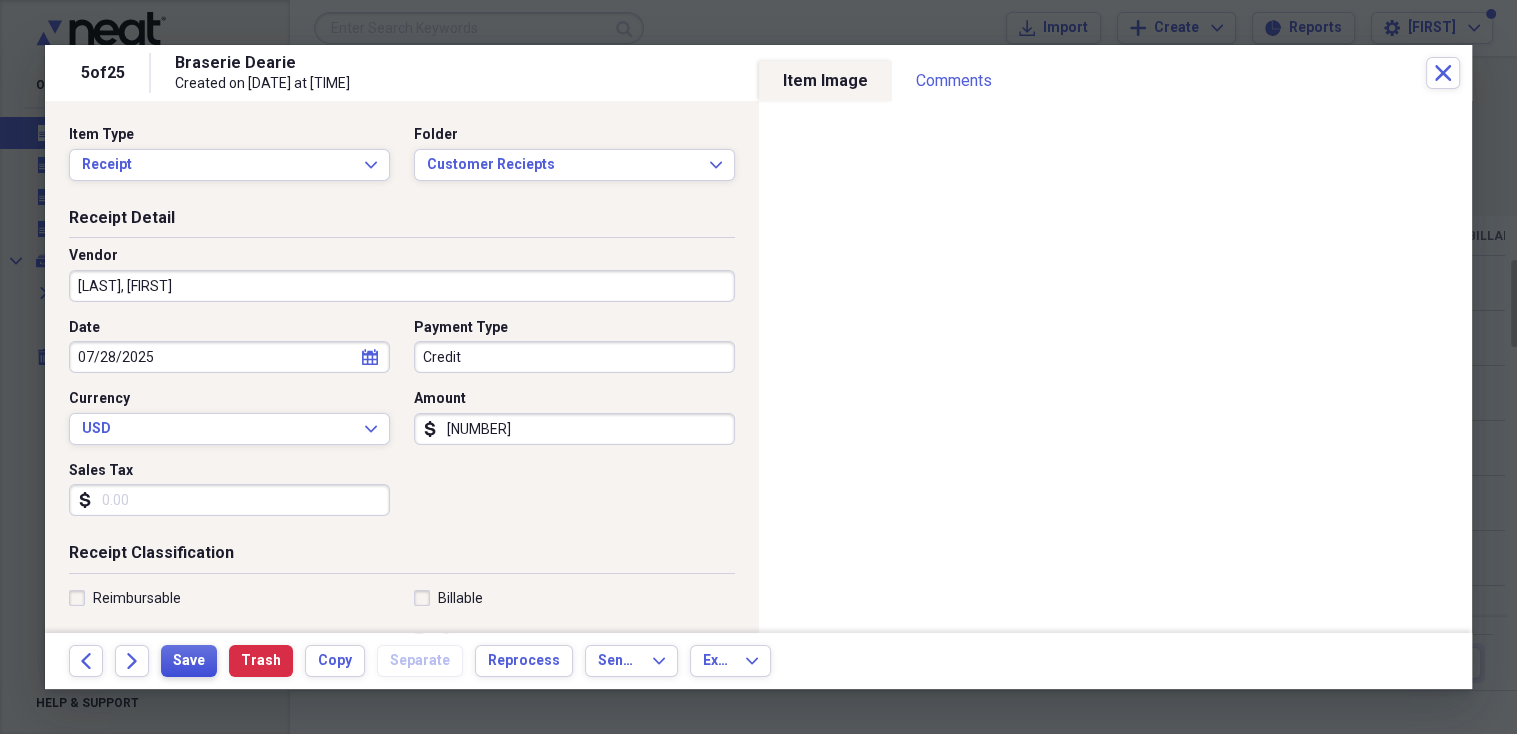 type on "[NUMBER]" 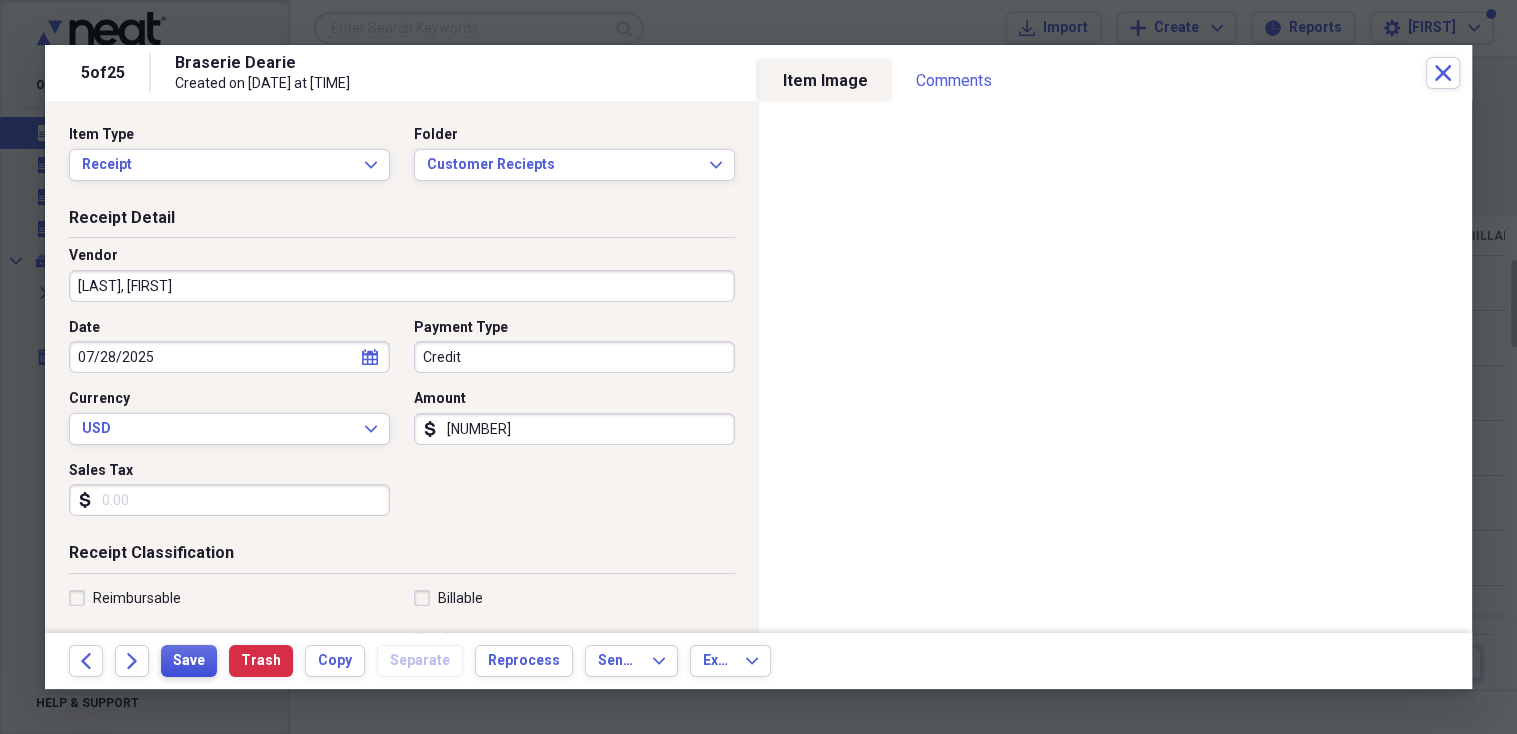 click on "Save" at bounding box center [189, 661] 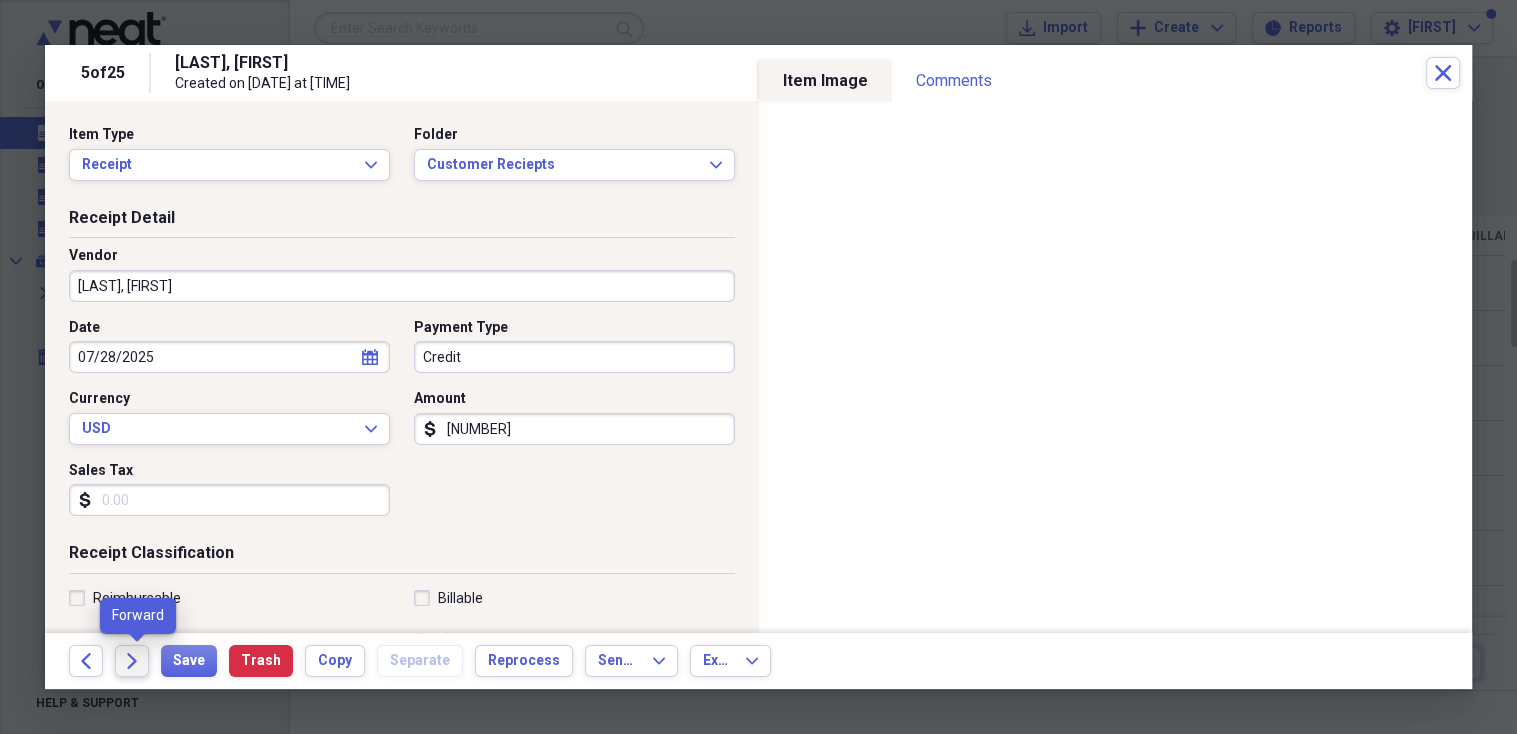 click on "Forward" 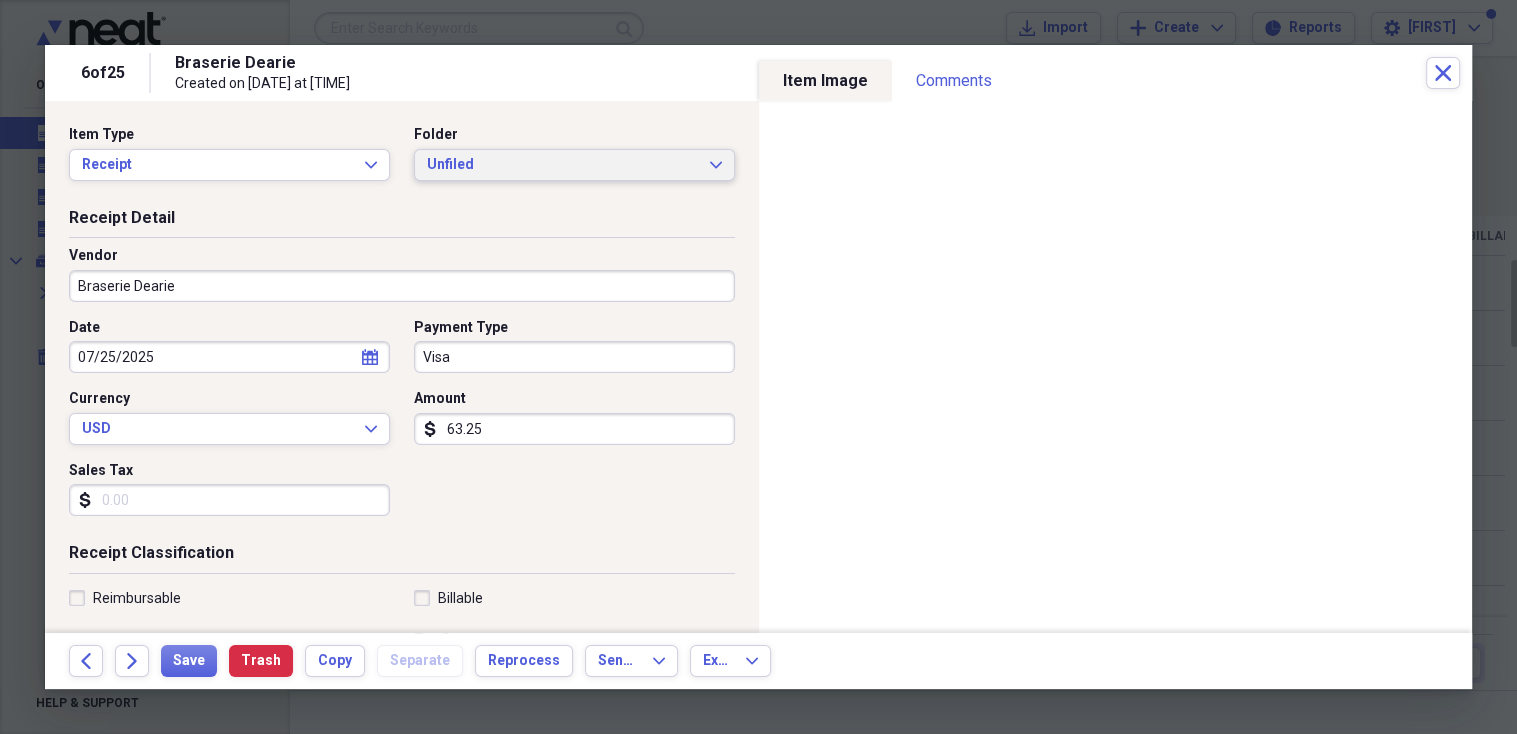 click on "Unfiled Expand" at bounding box center [574, 165] 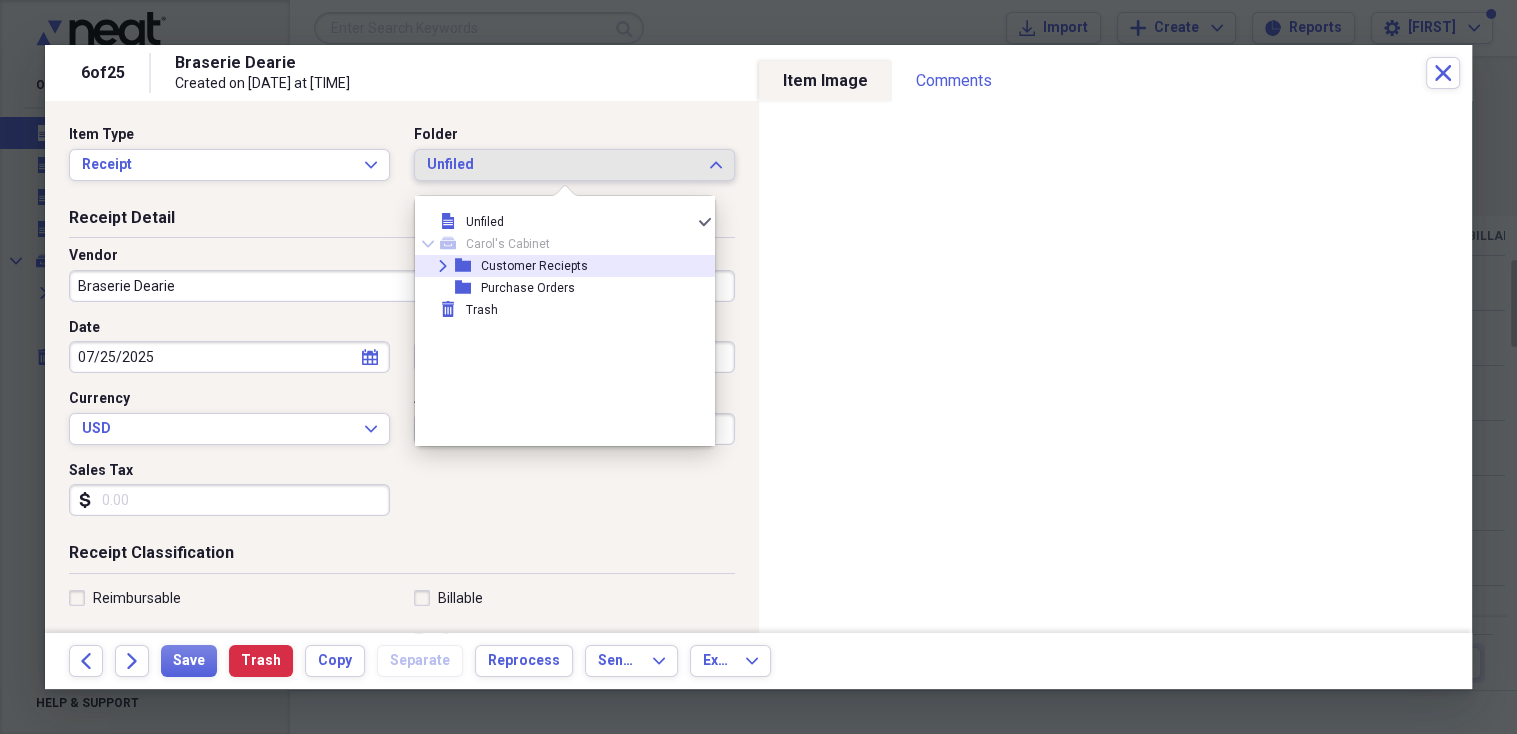 click on "Customer Reciepts" at bounding box center [534, 266] 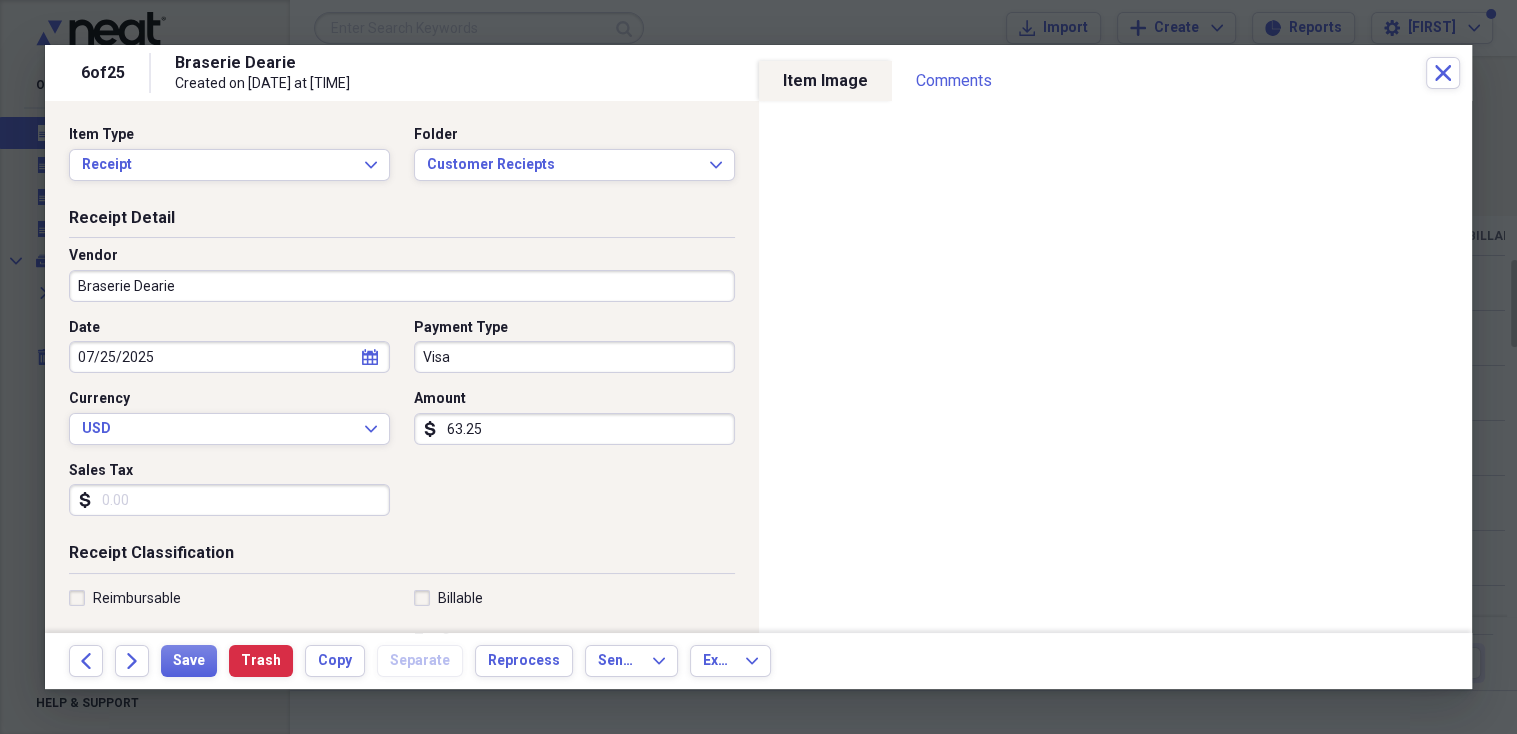 click on "Braserie Dearie" at bounding box center [402, 286] 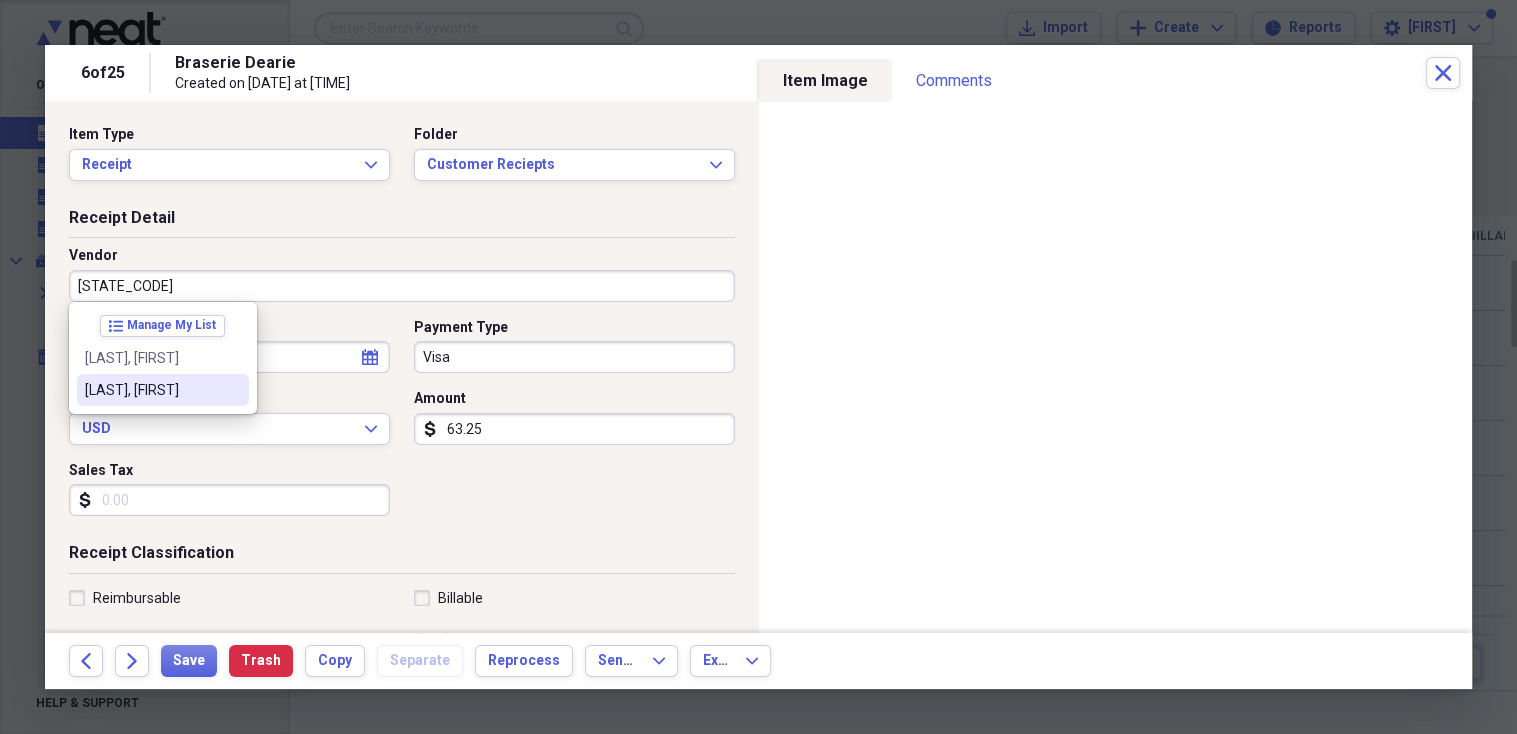 click on "[LAST], [FIRST]" at bounding box center [151, 390] 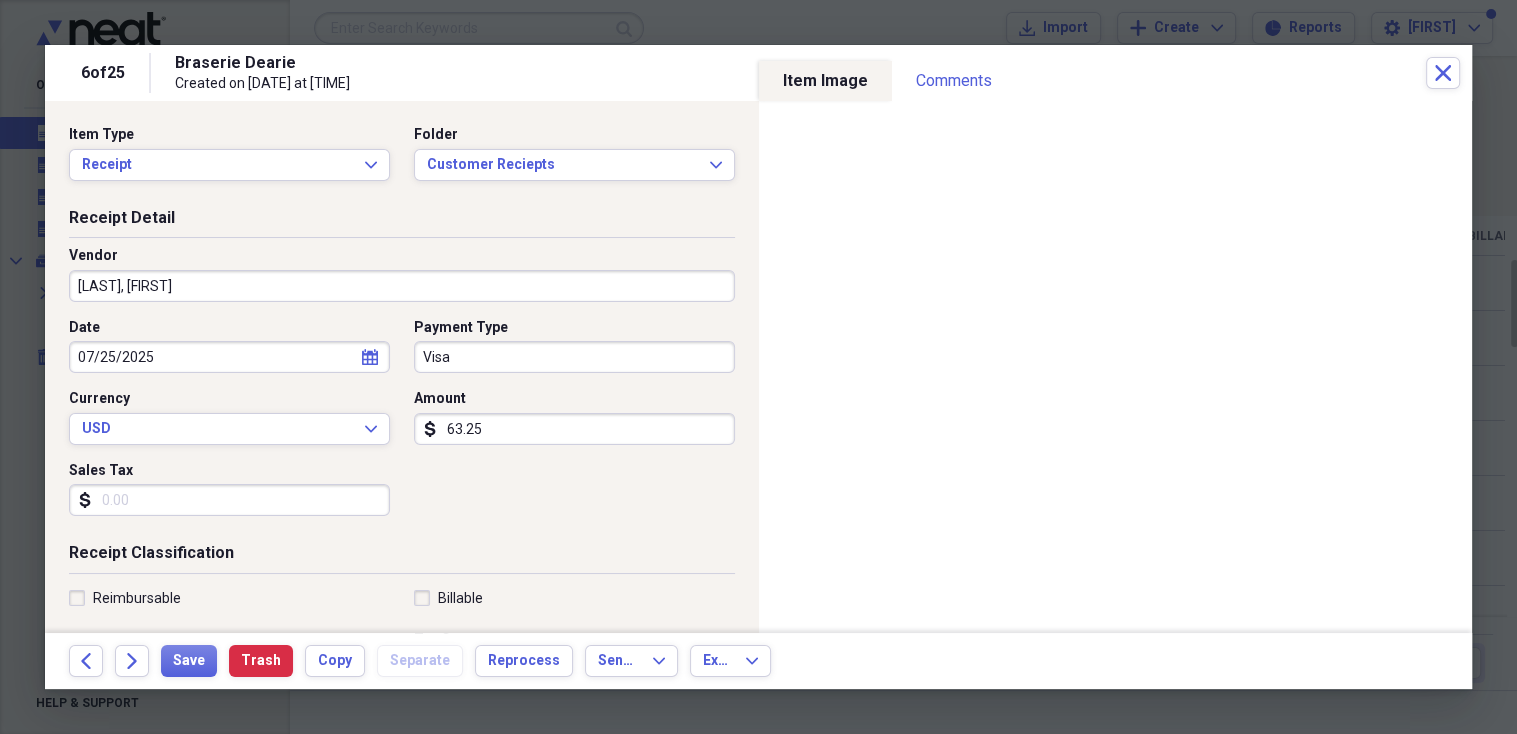 click on "07/25/2025" at bounding box center (229, 357) 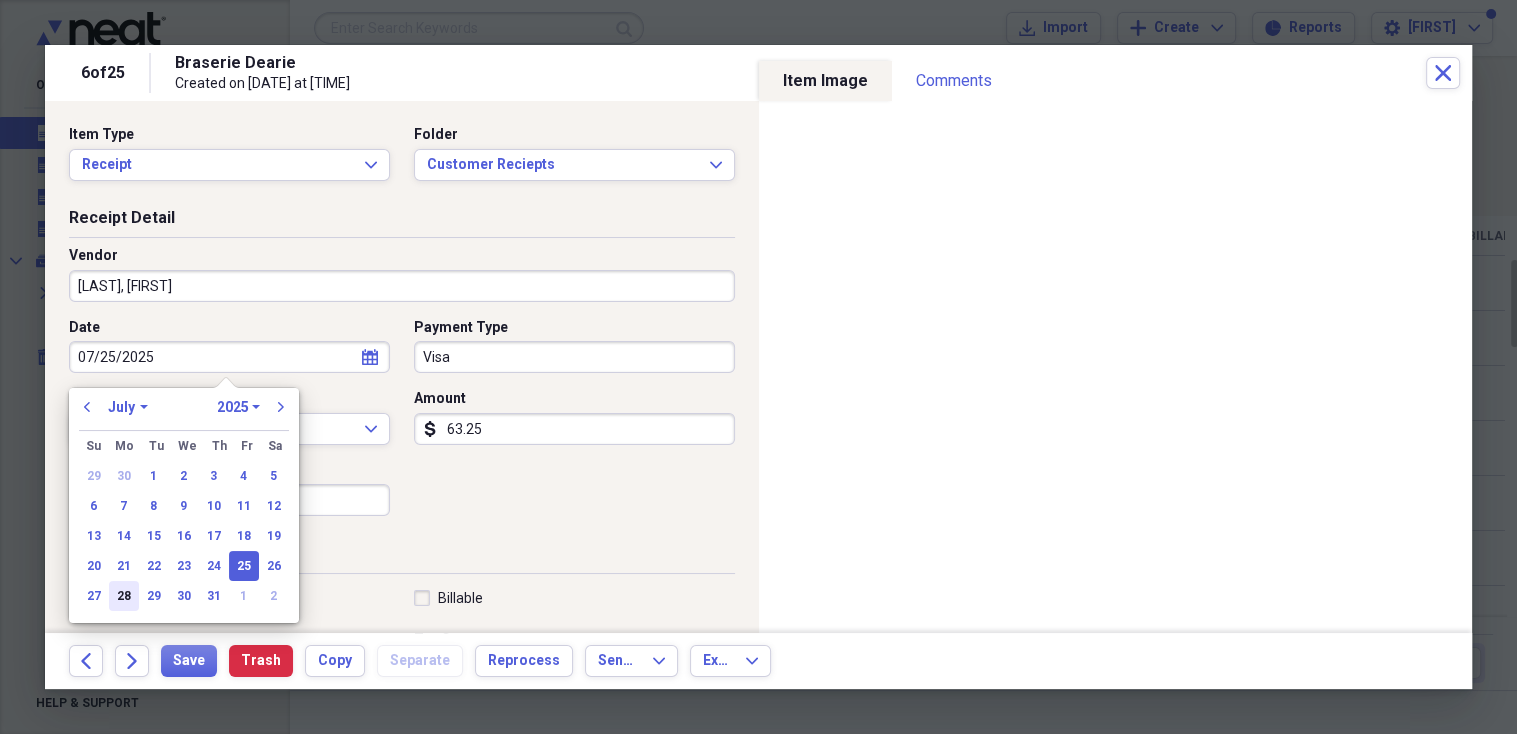 click on "28" at bounding box center [124, 596] 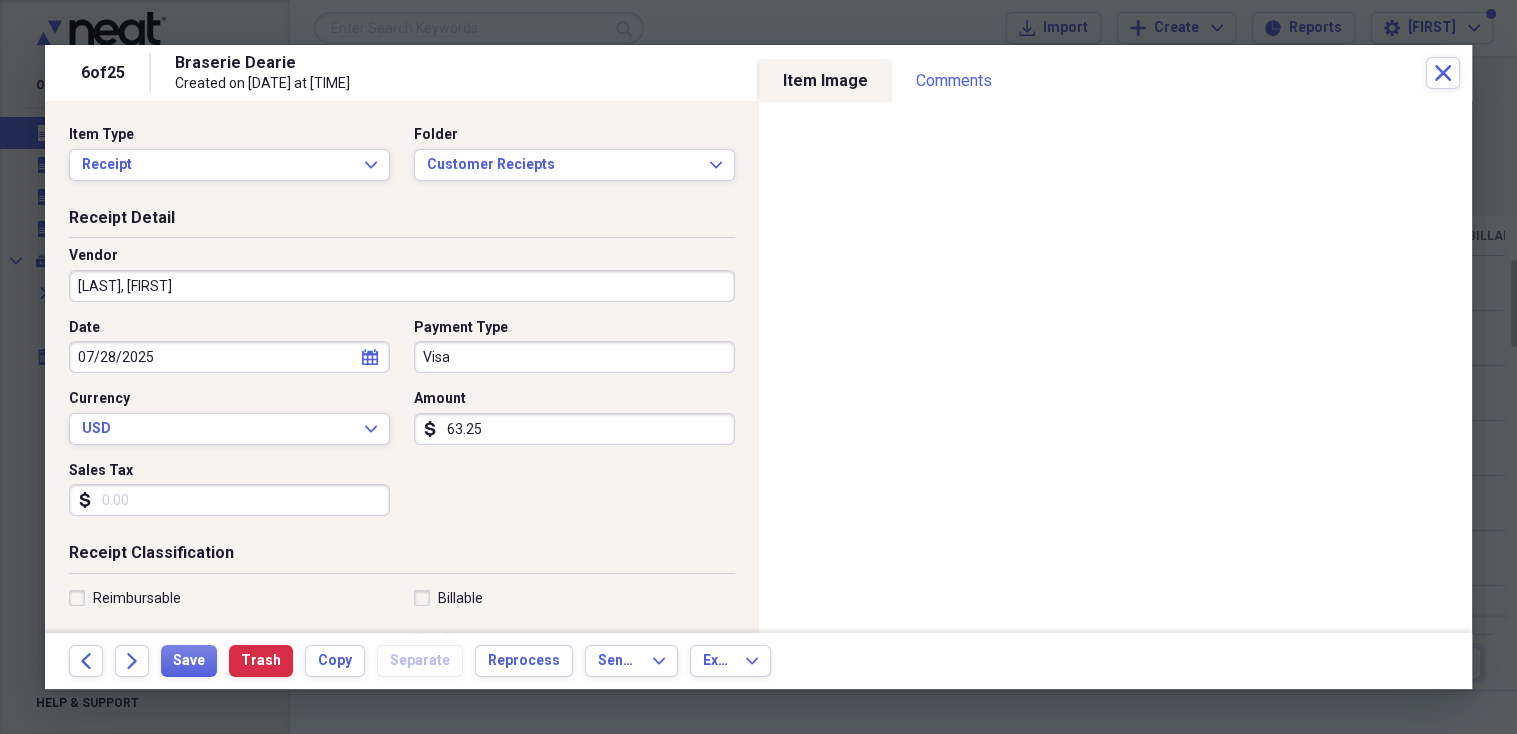 click on "63.25" at bounding box center (574, 429) 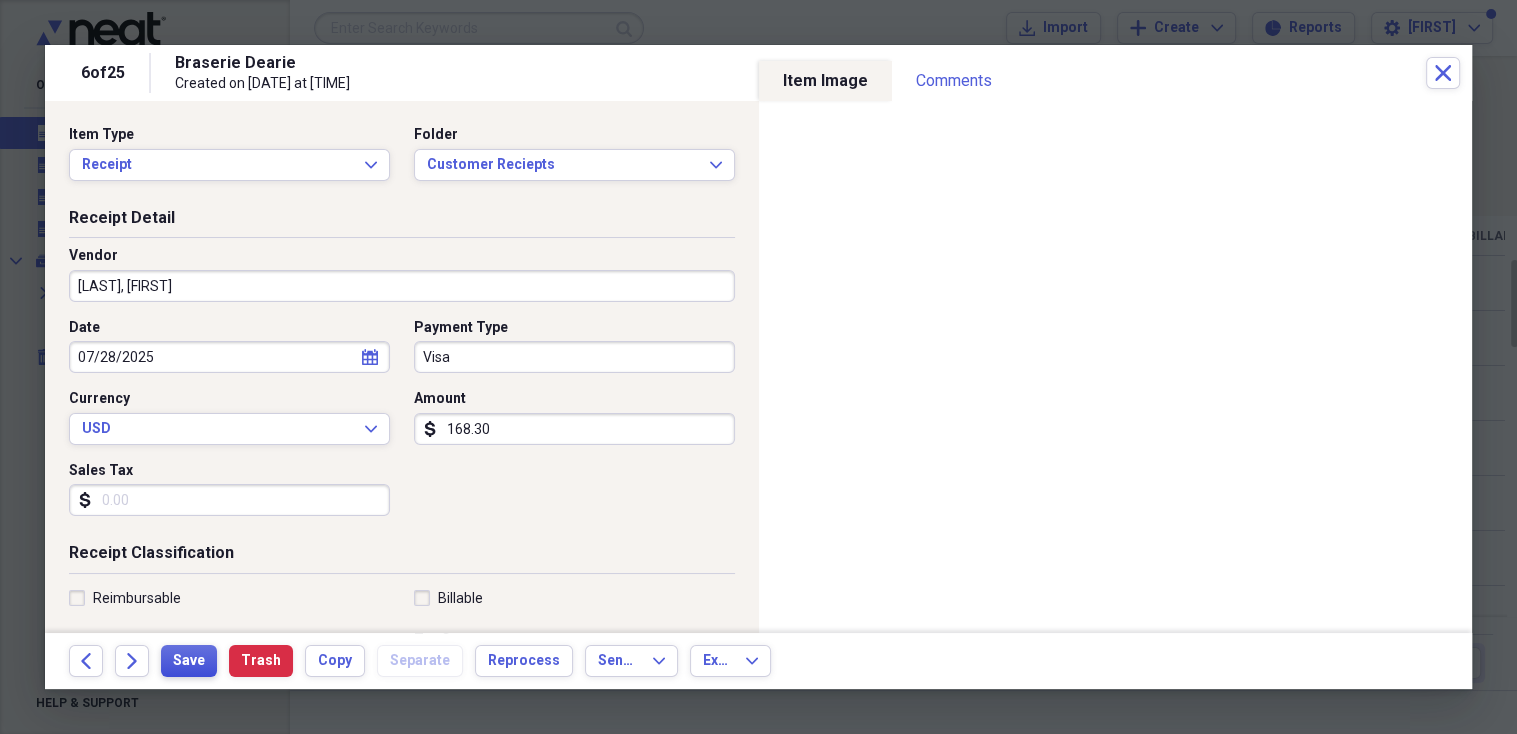 type on "168.30" 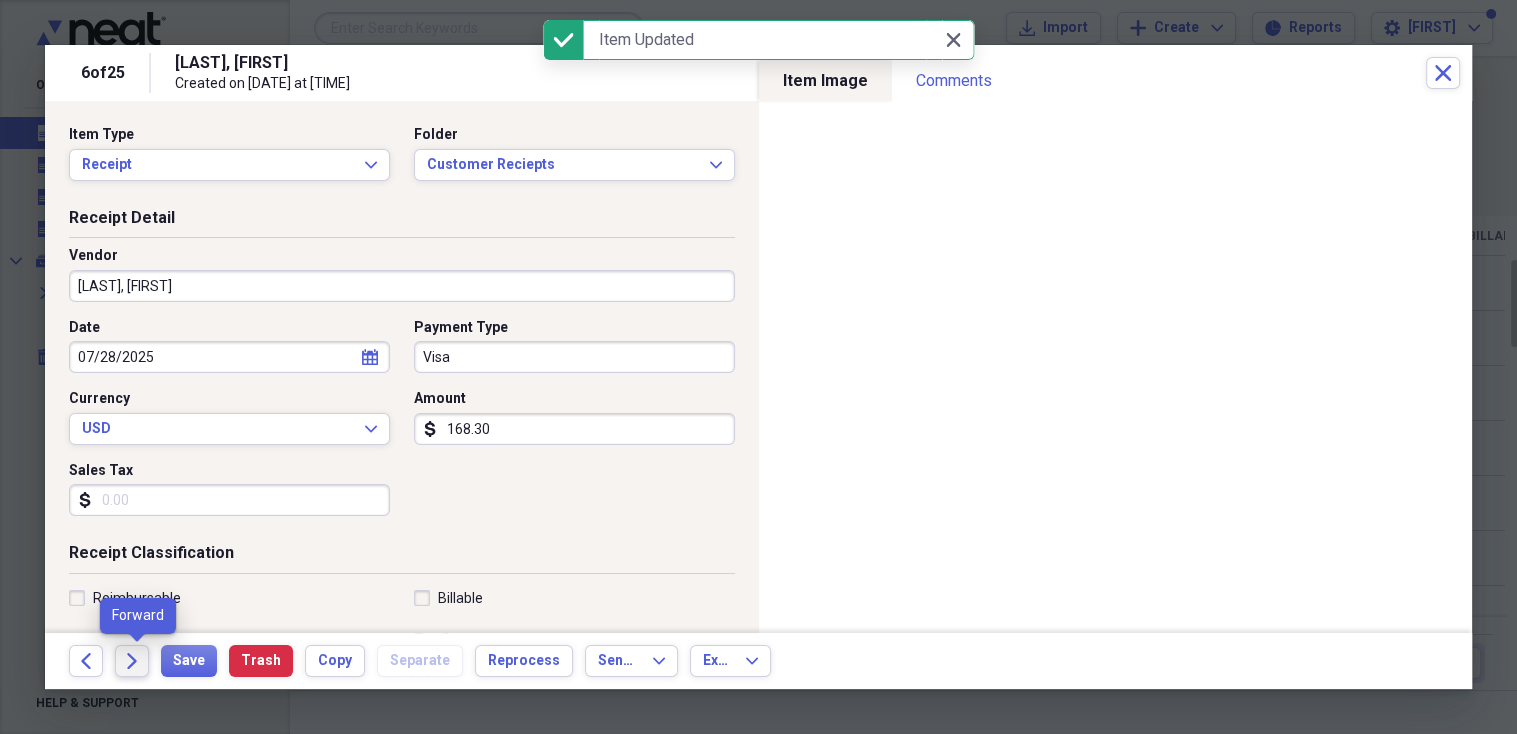 click on "Forward" 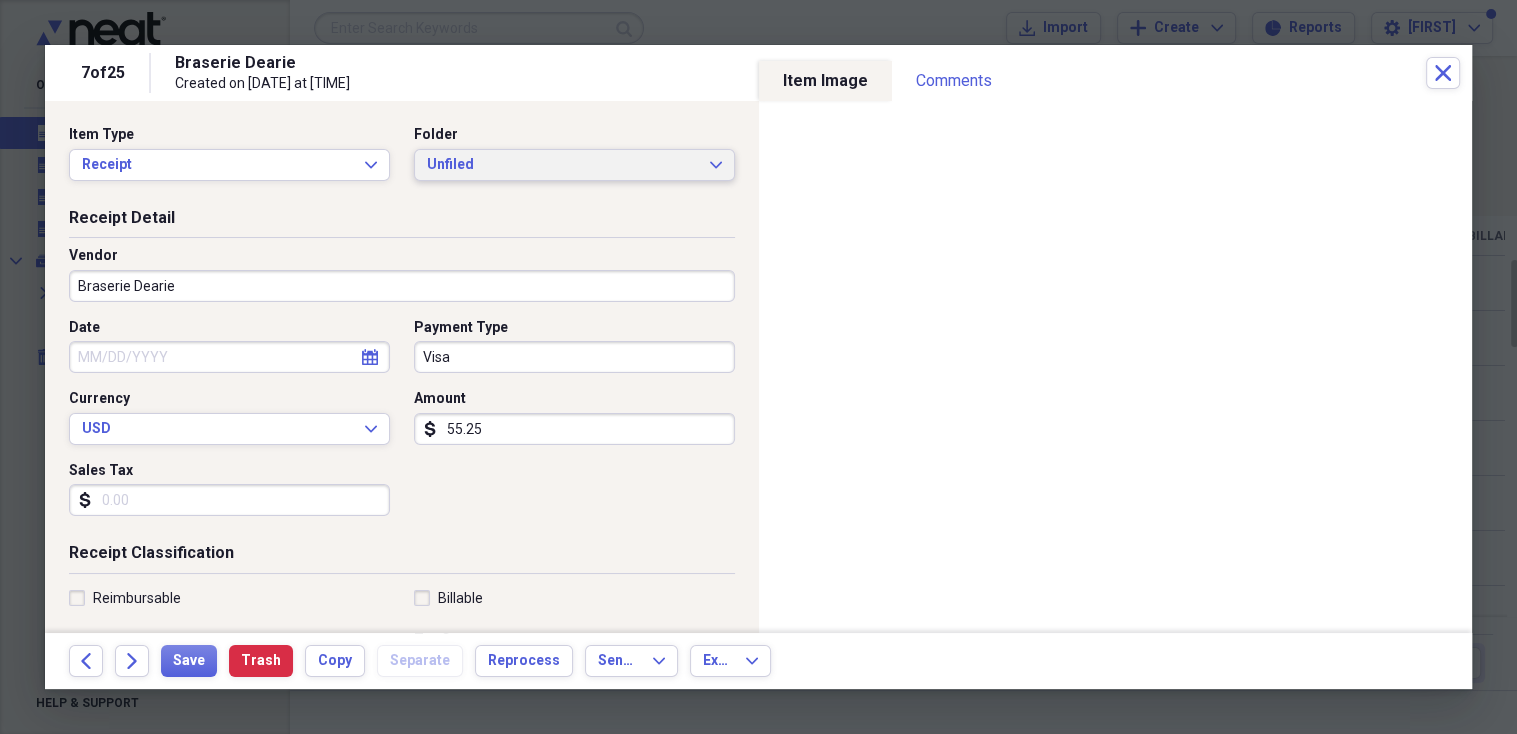 click on "Unfiled" at bounding box center (562, 165) 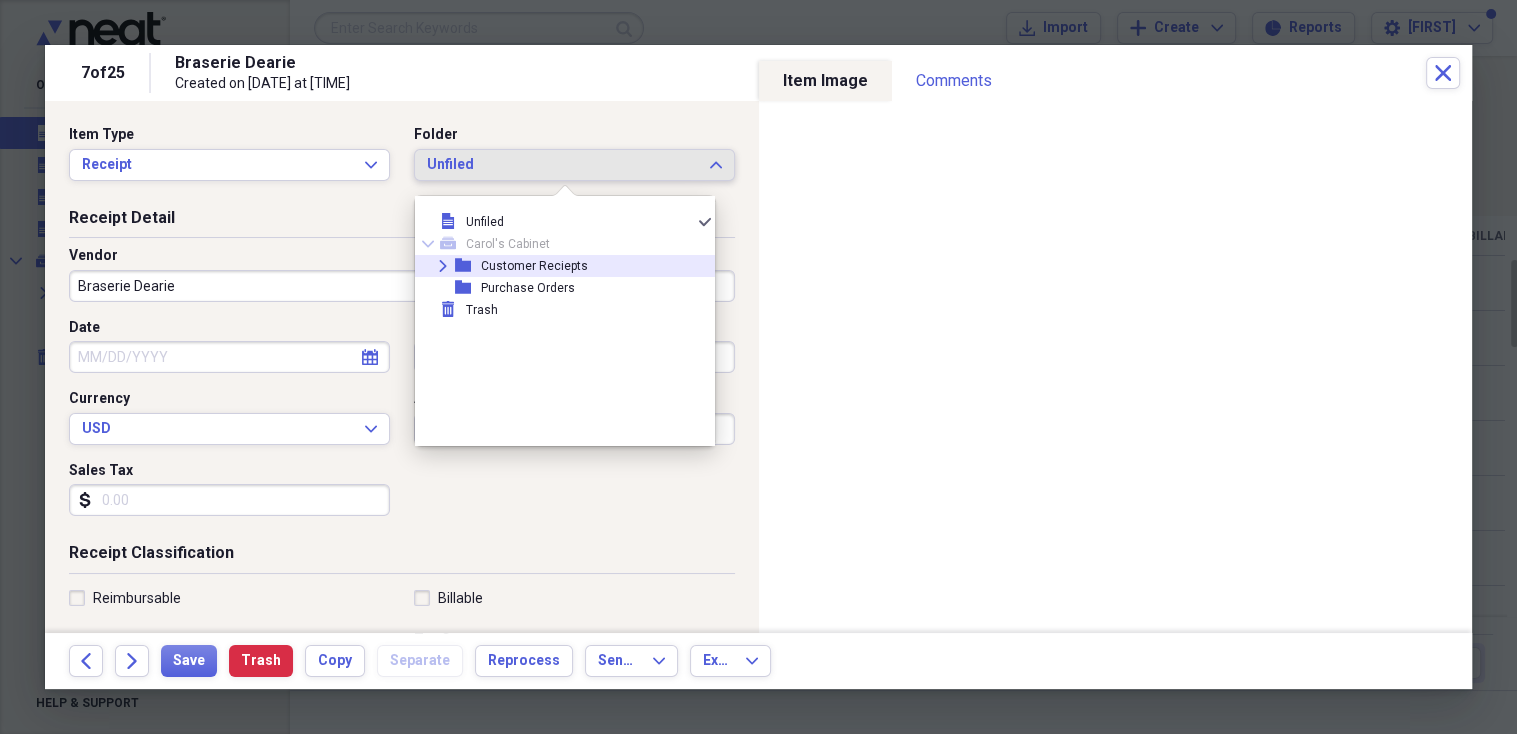 click on "Customer Reciepts" at bounding box center (534, 266) 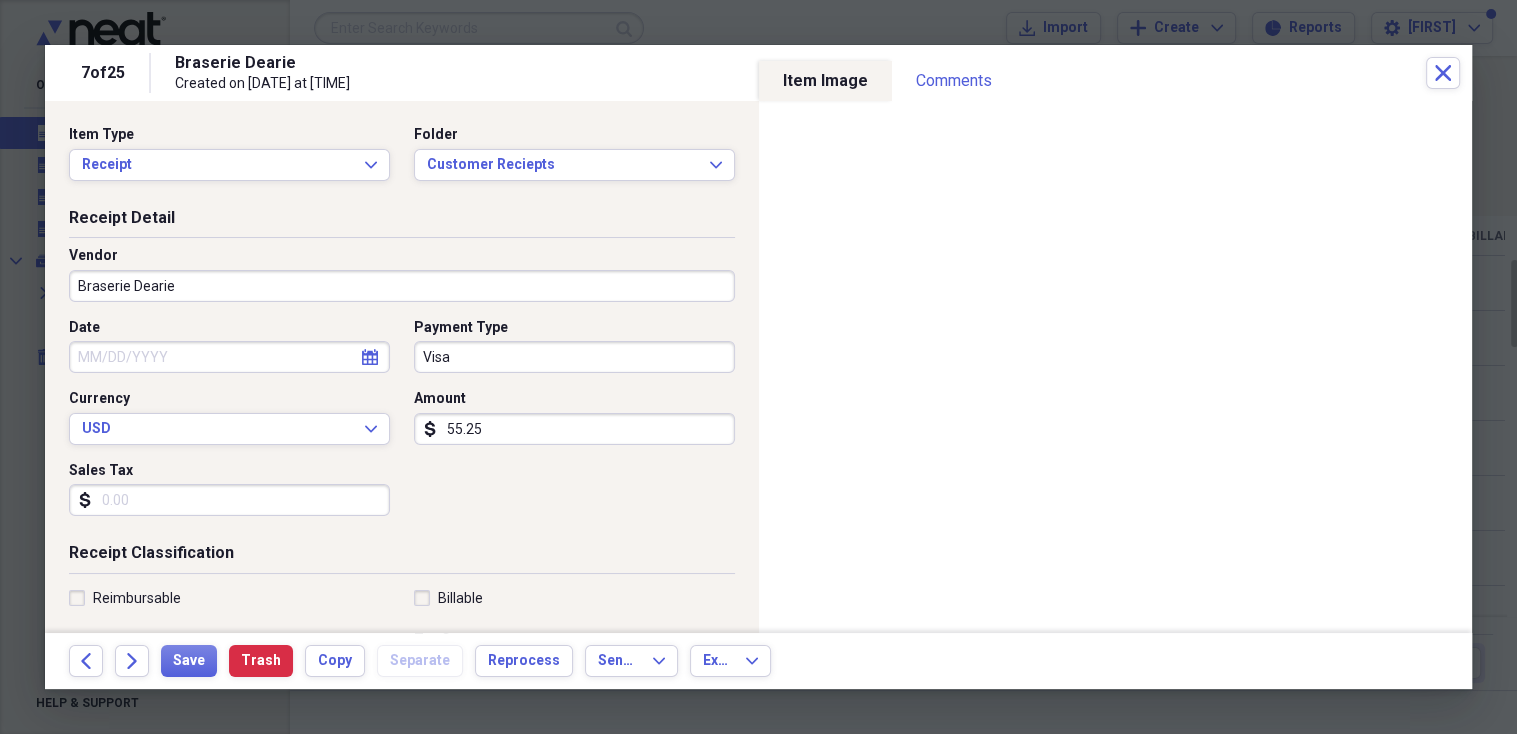 click on "Braserie Dearie" at bounding box center [402, 286] 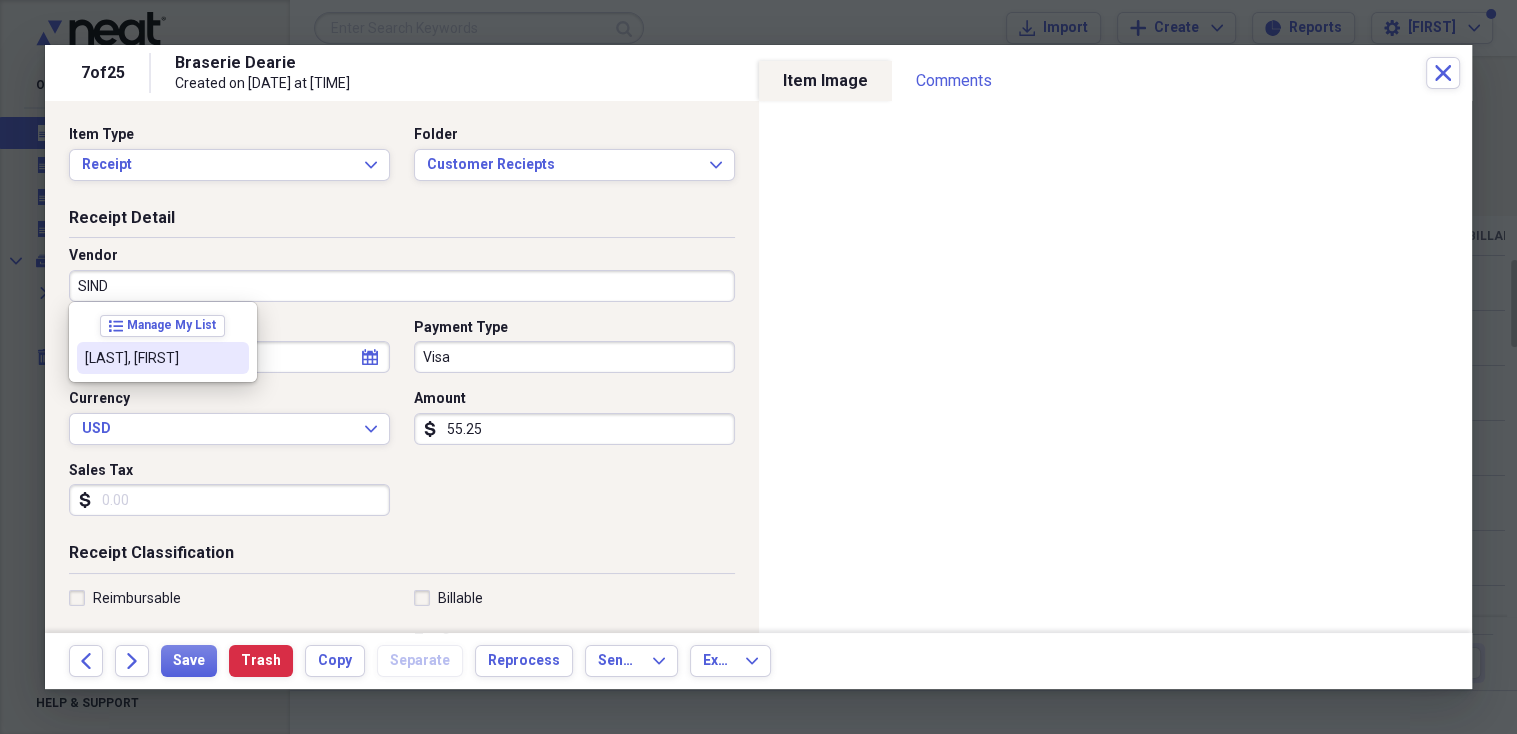 click on "[LAST], [FIRST]" at bounding box center (151, 358) 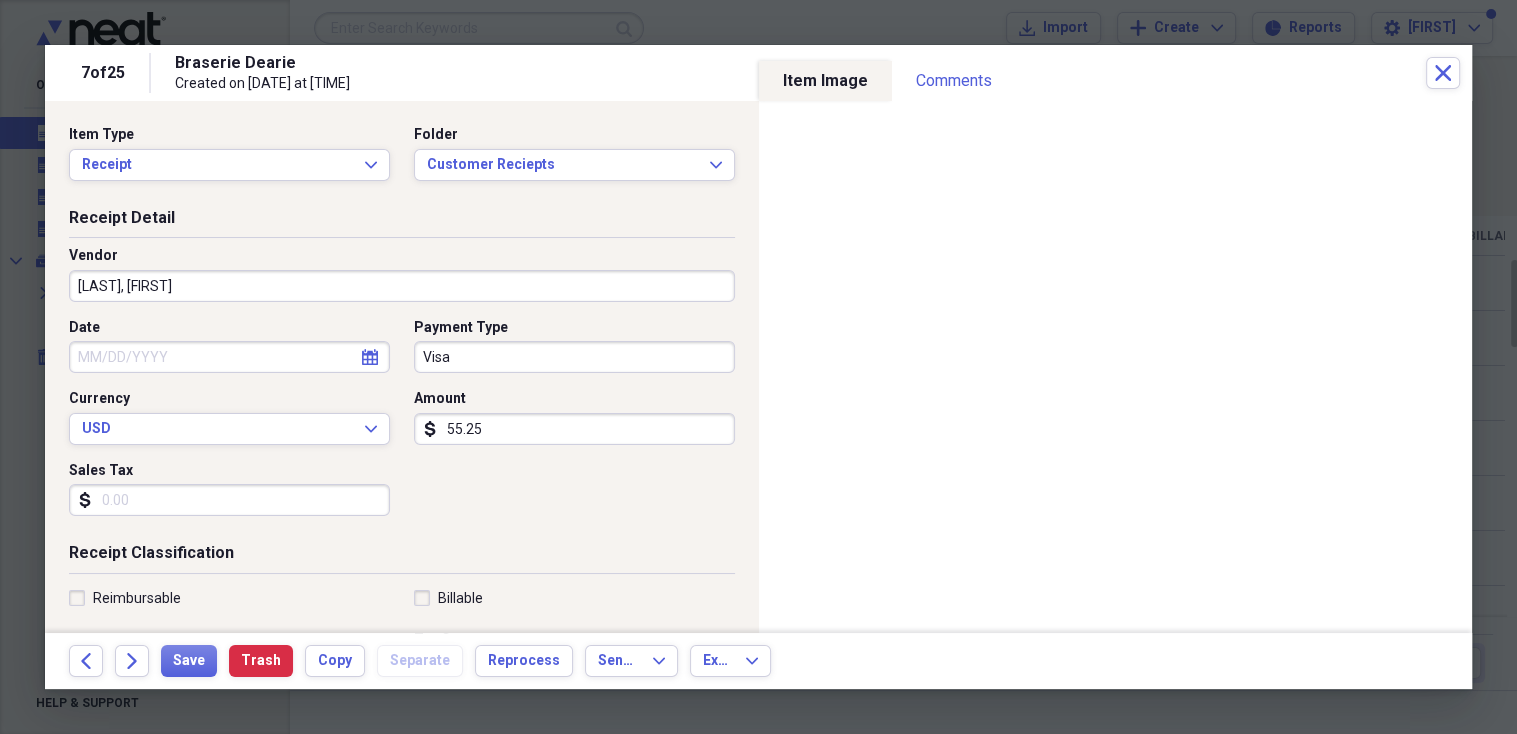 type on "Phone/Telecom" 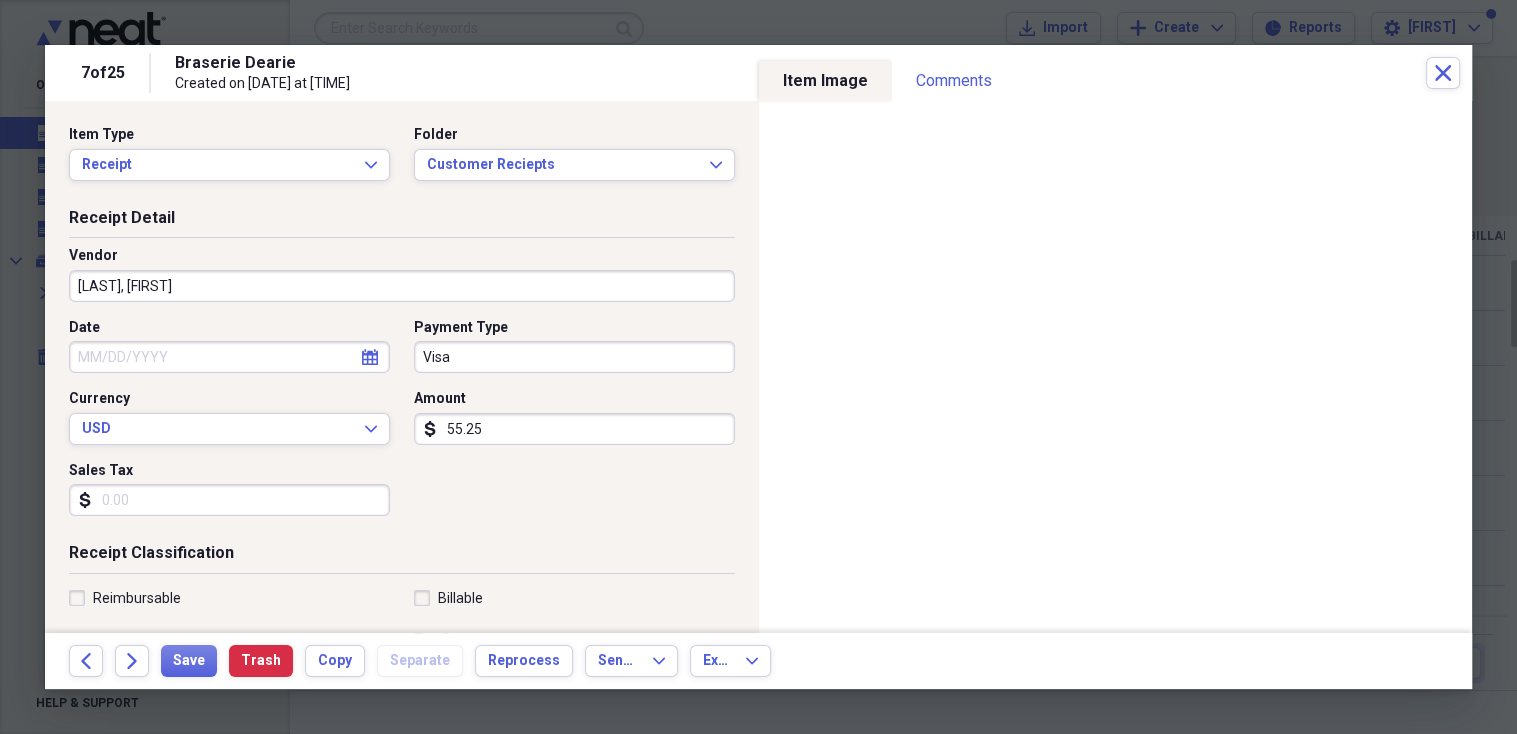 click on "Date" at bounding box center (229, 357) 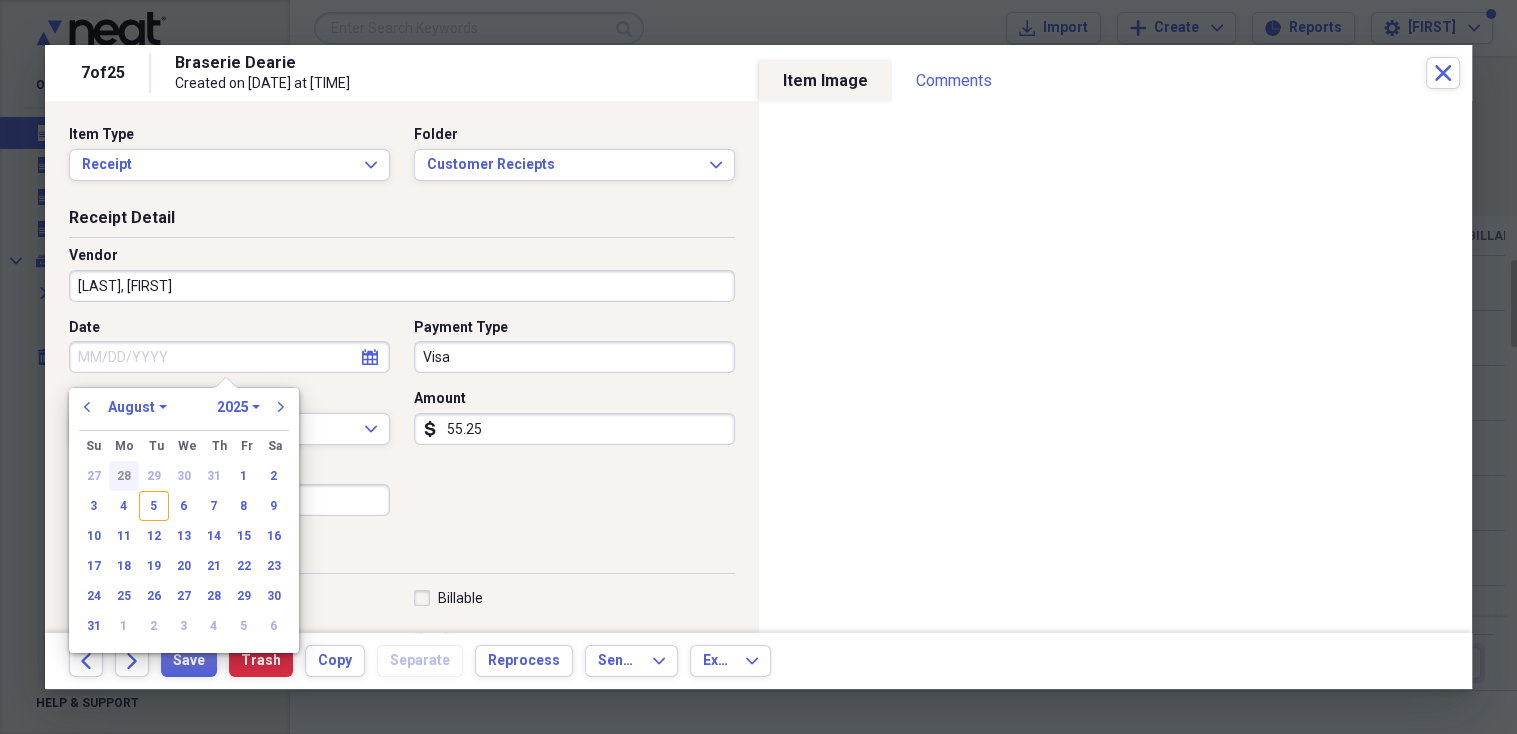 click on "28" at bounding box center (124, 476) 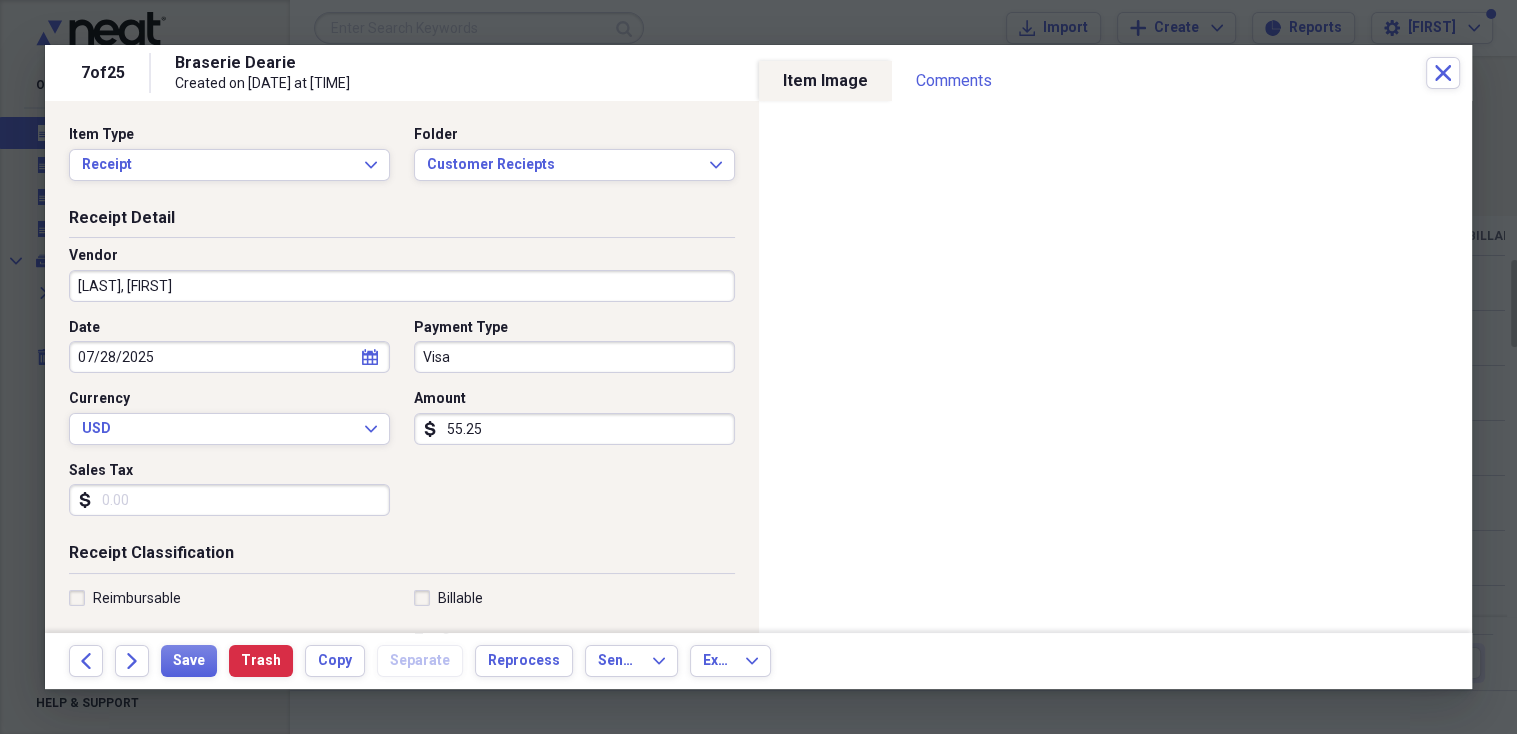 click on "55.25" at bounding box center [574, 429] 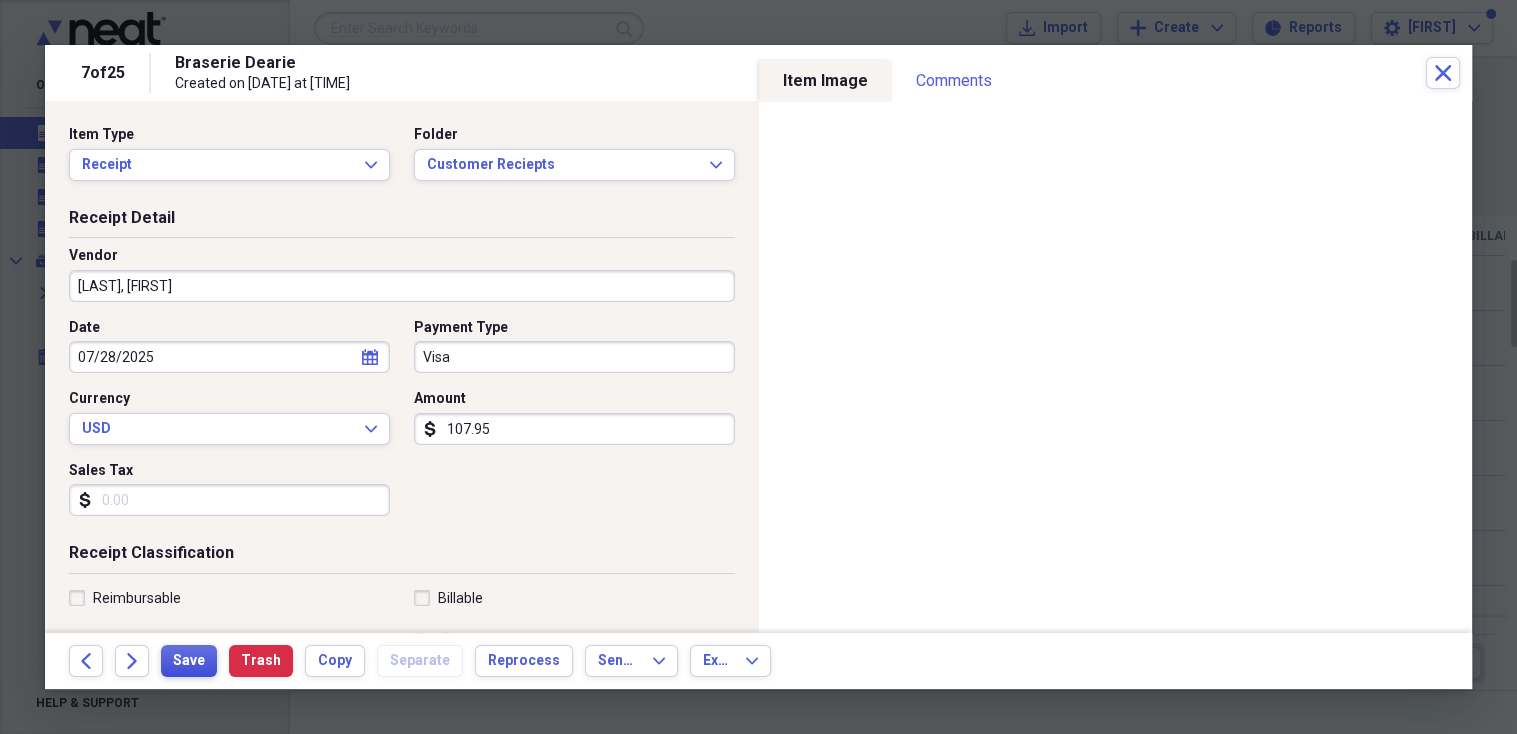 type on "107.95" 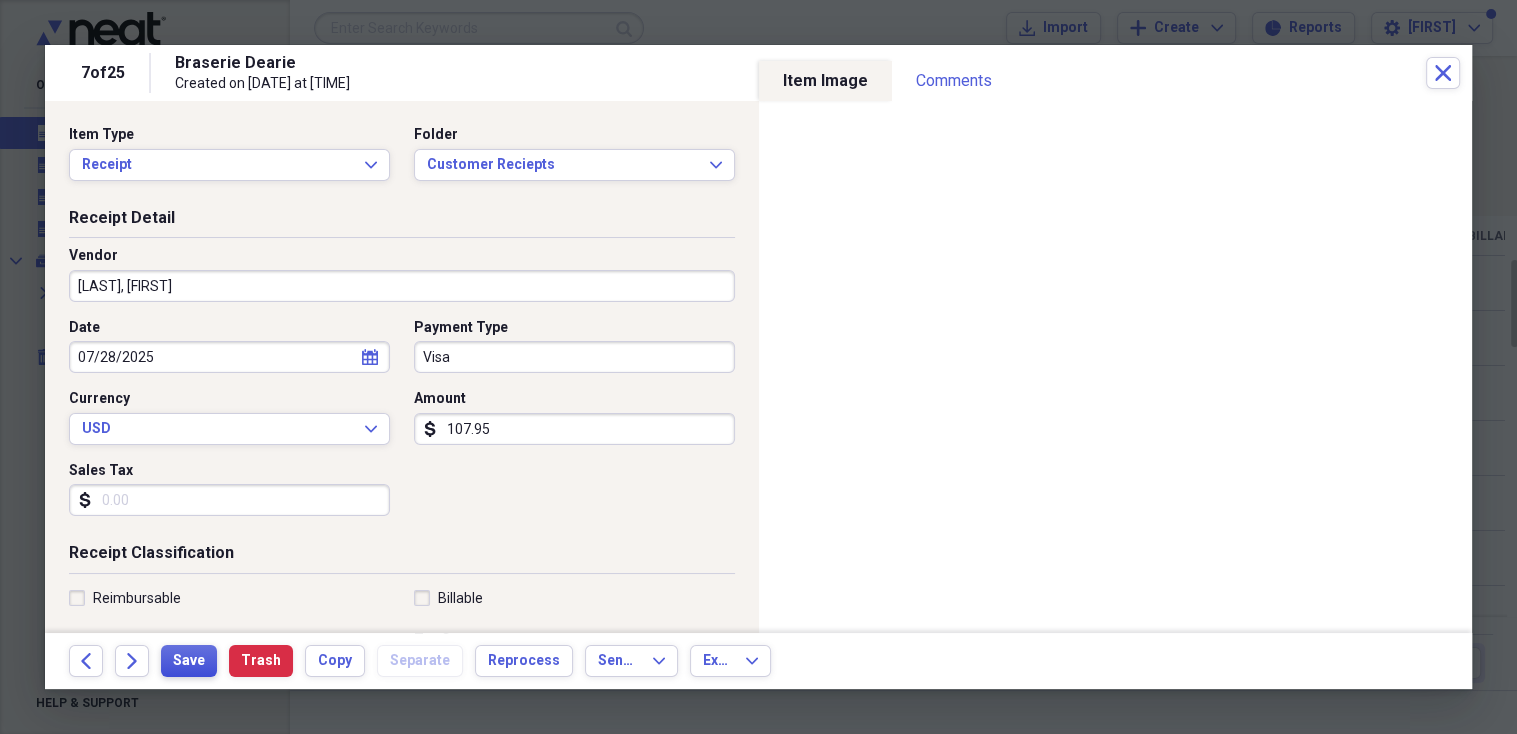 click on "Save" at bounding box center (189, 661) 